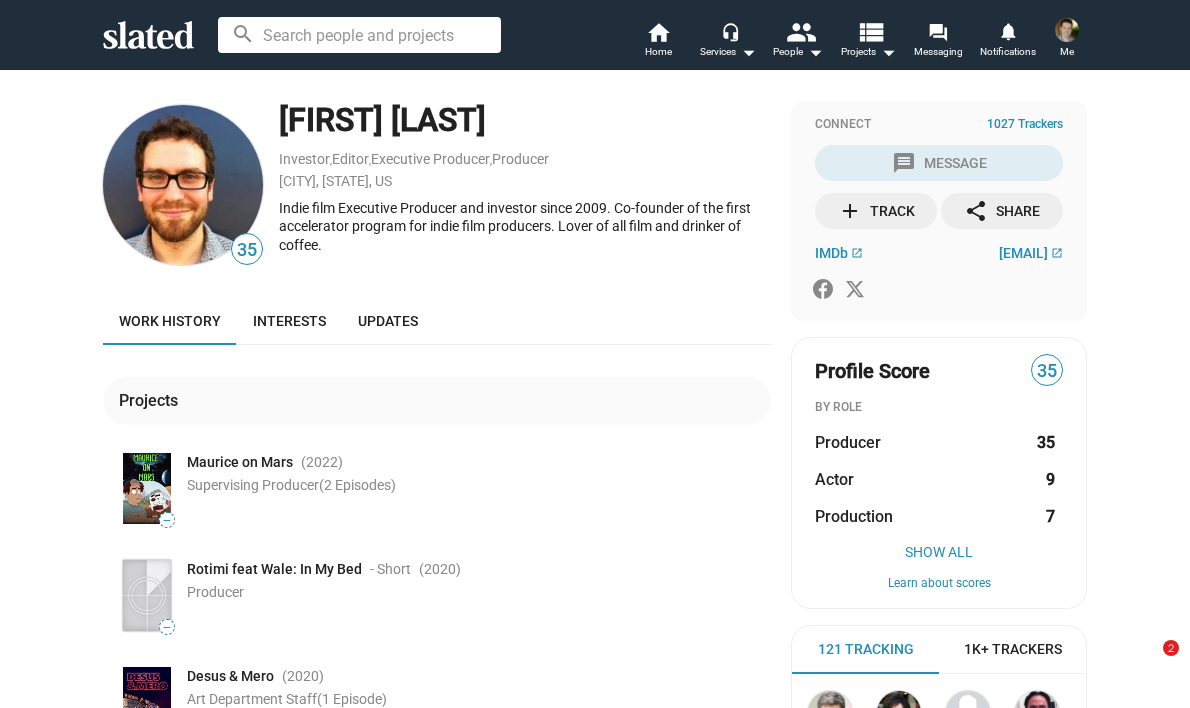 scroll, scrollTop: 0, scrollLeft: 0, axis: both 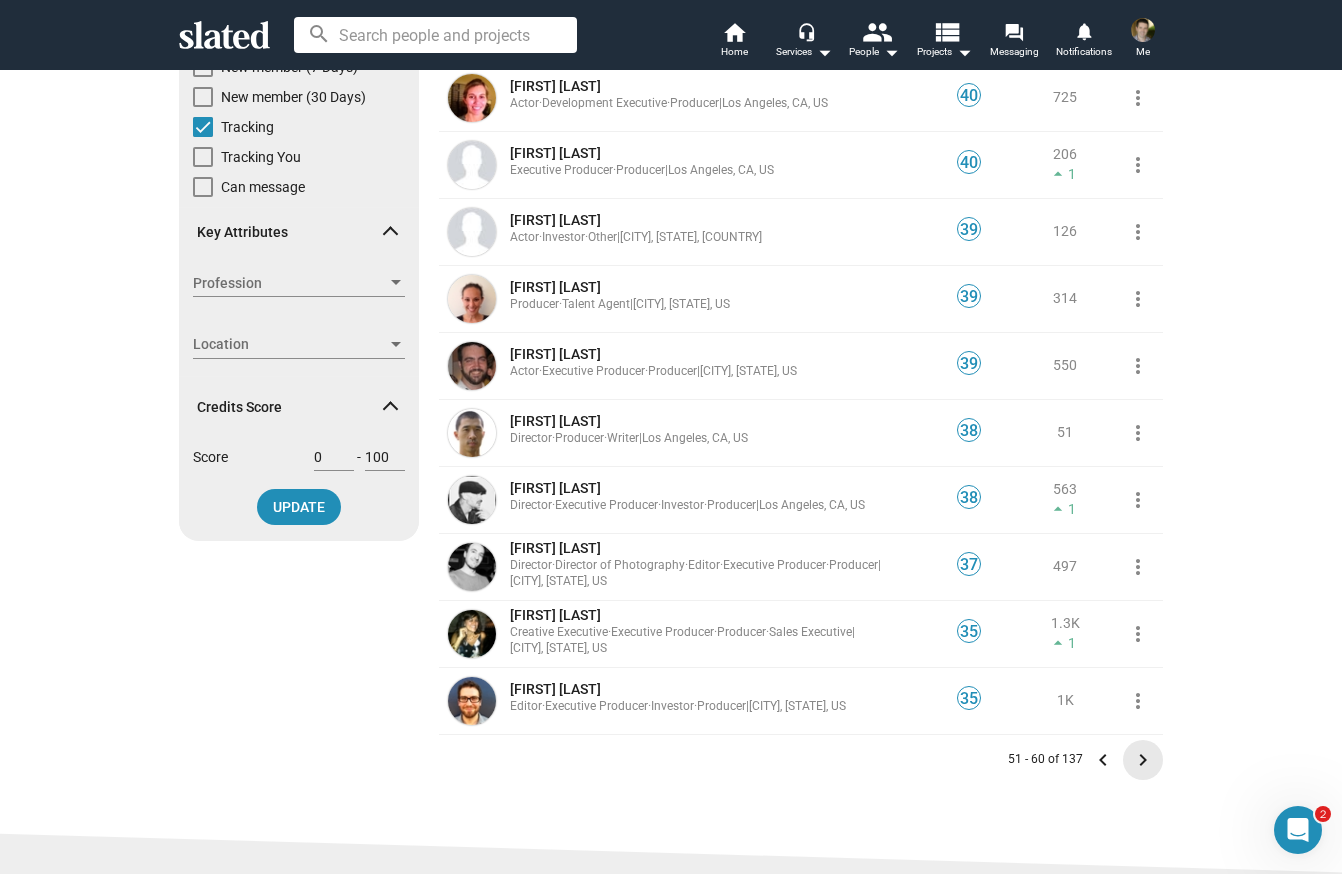 click on "keyboard_arrow_right" 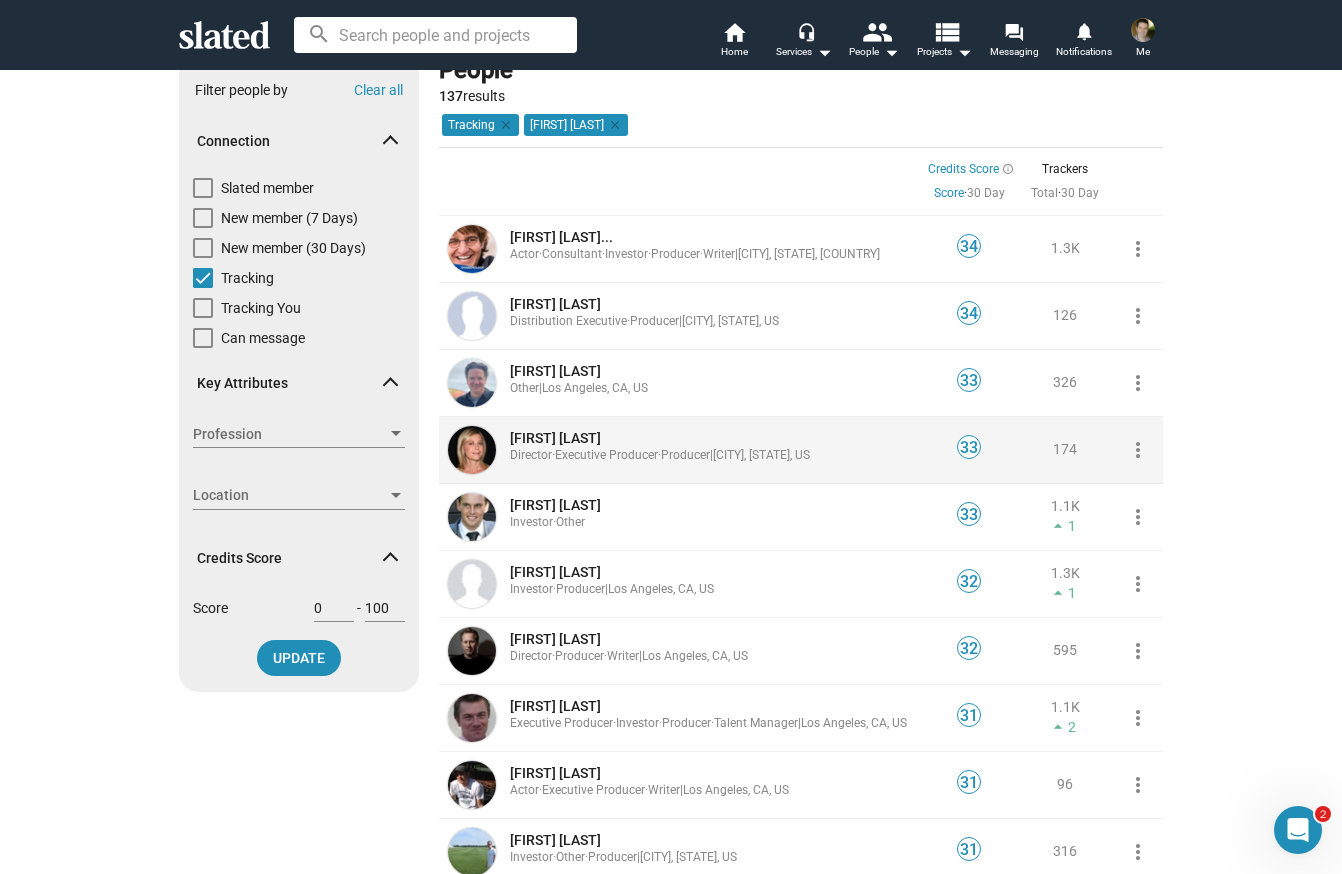 scroll, scrollTop: 73, scrollLeft: 0, axis: vertical 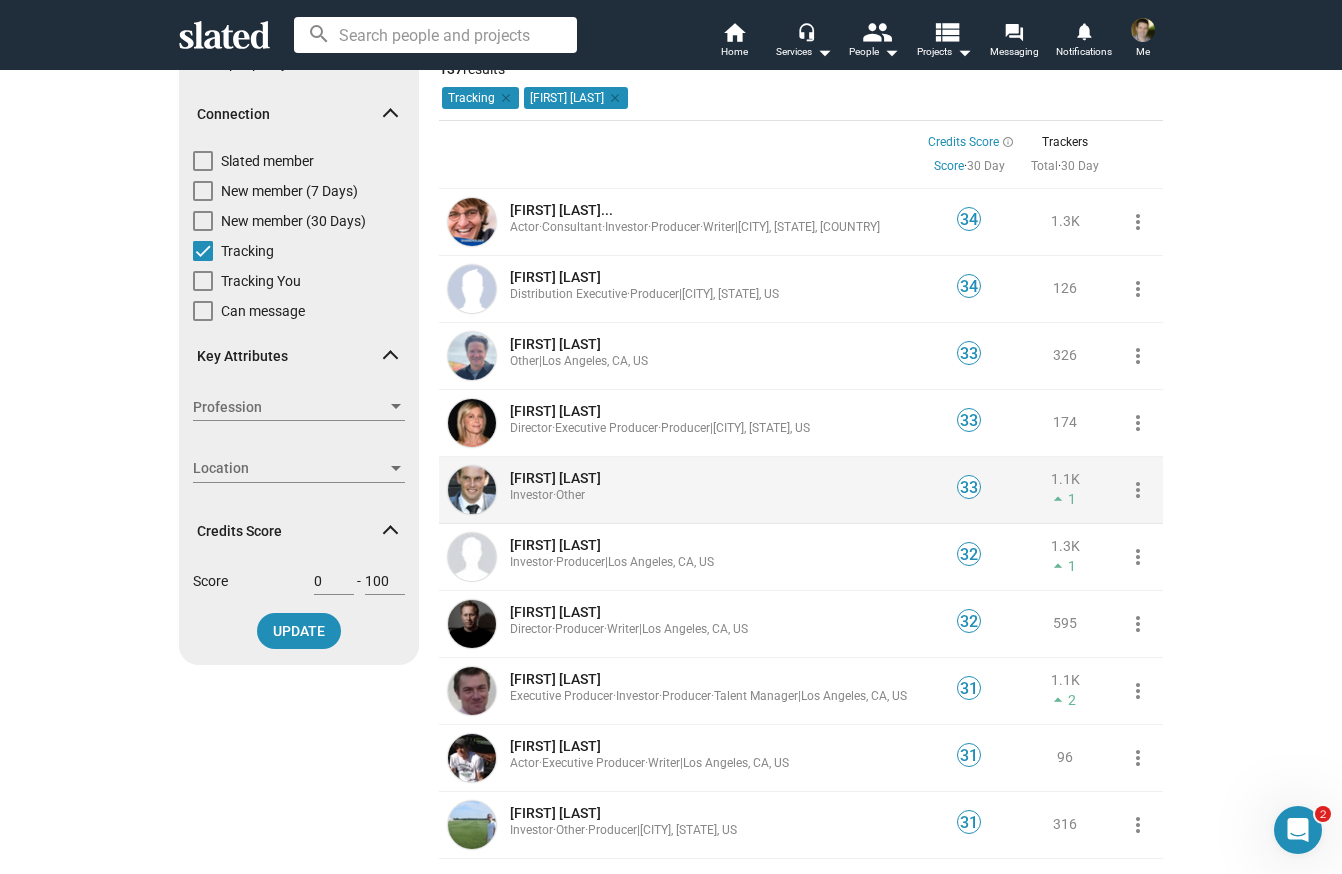 click on "[FIRST] [LAST]" 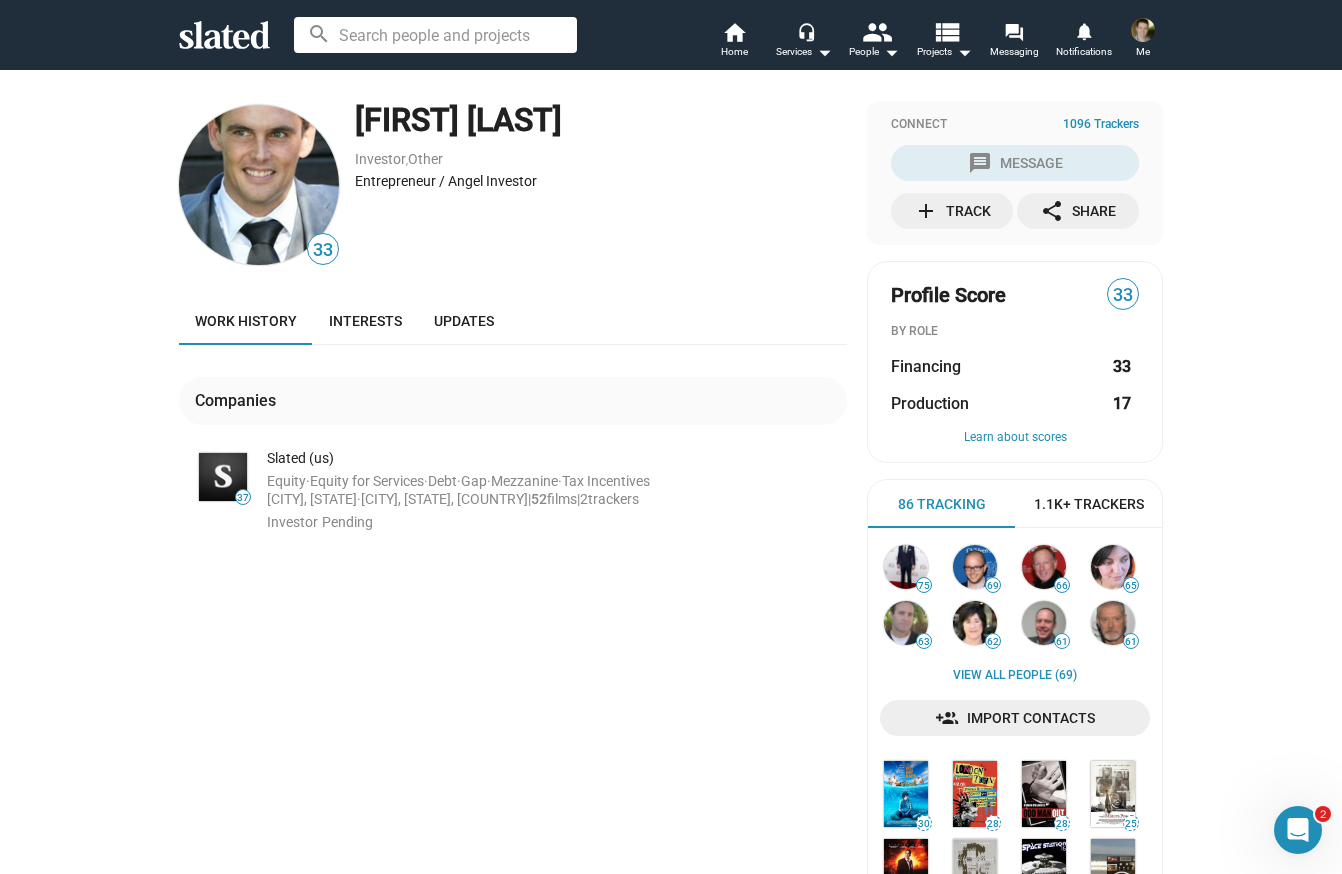 drag, startPoint x: 352, startPoint y: 121, endPoint x: 677, endPoint y: 128, distance: 325.07538 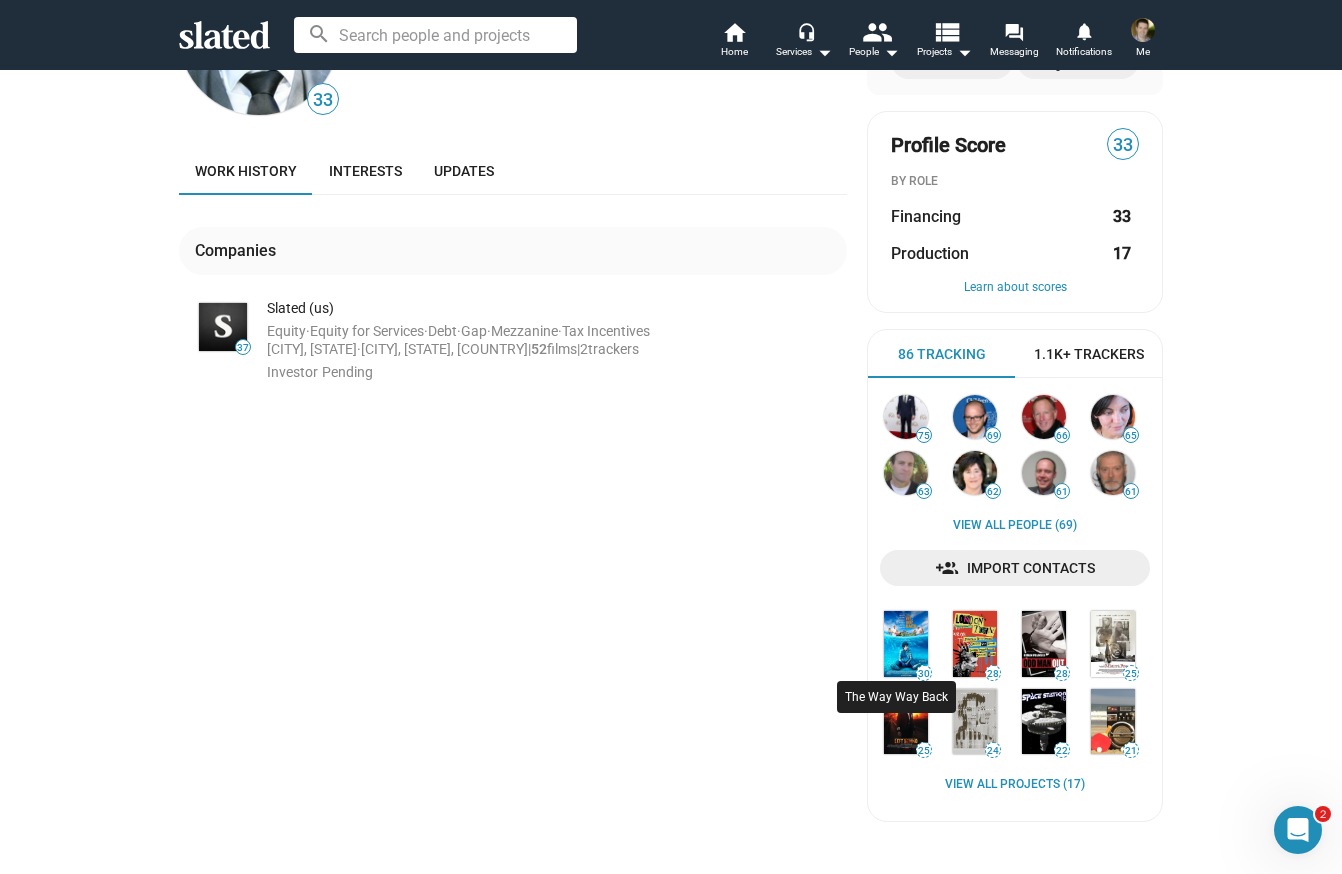 click at bounding box center [906, 643] 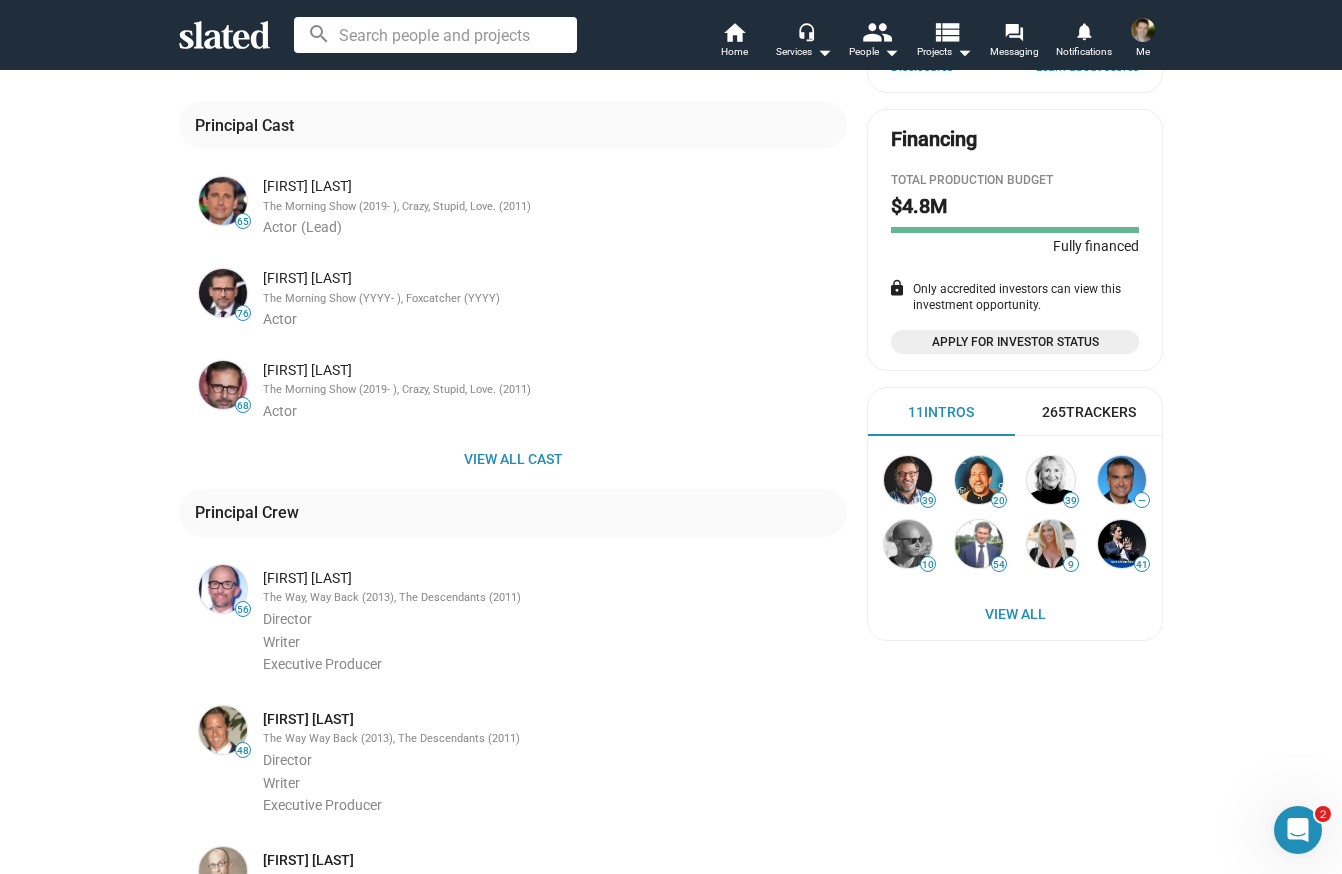 scroll, scrollTop: 440, scrollLeft: 0, axis: vertical 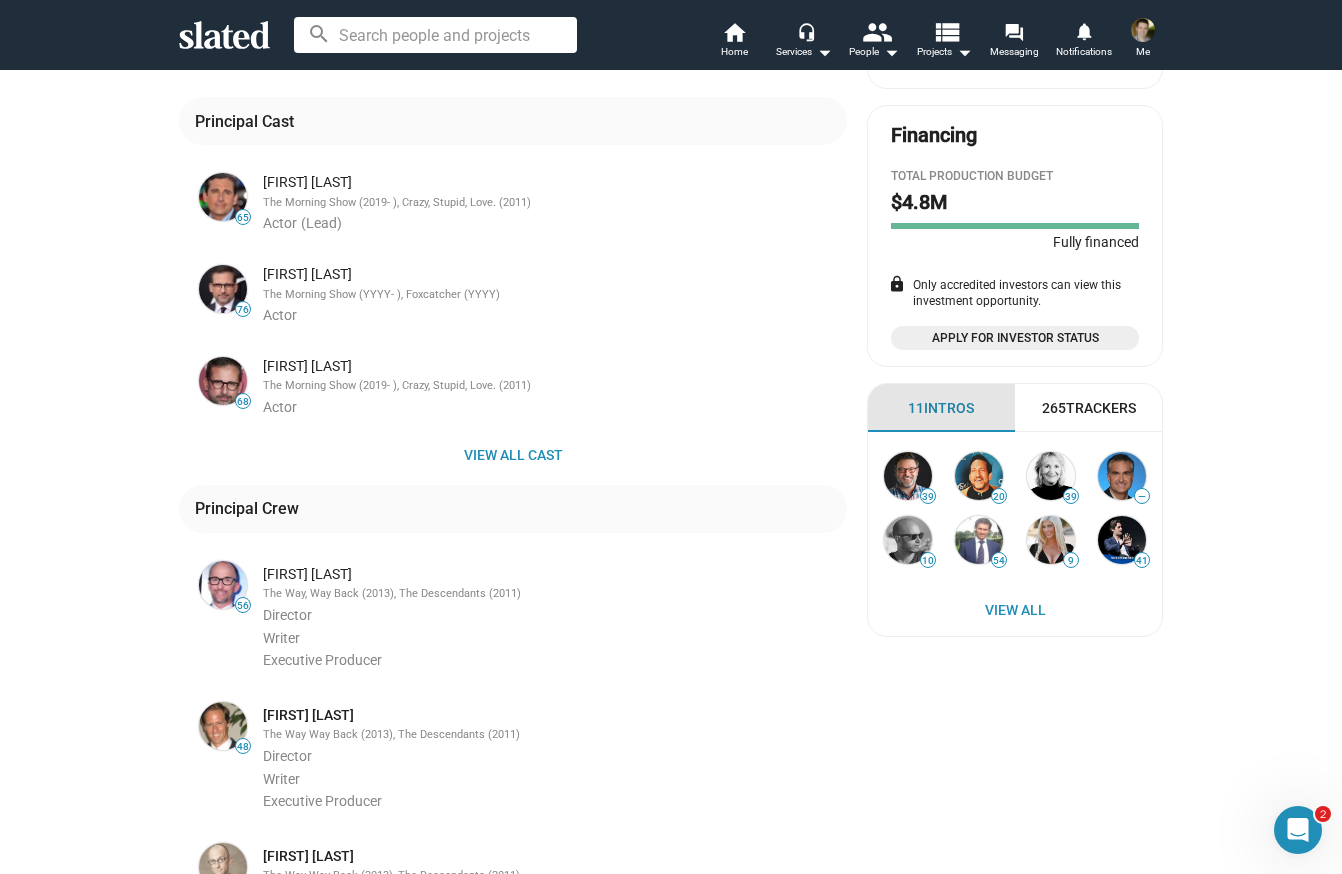 click on "11  Intros" at bounding box center [941, 408] 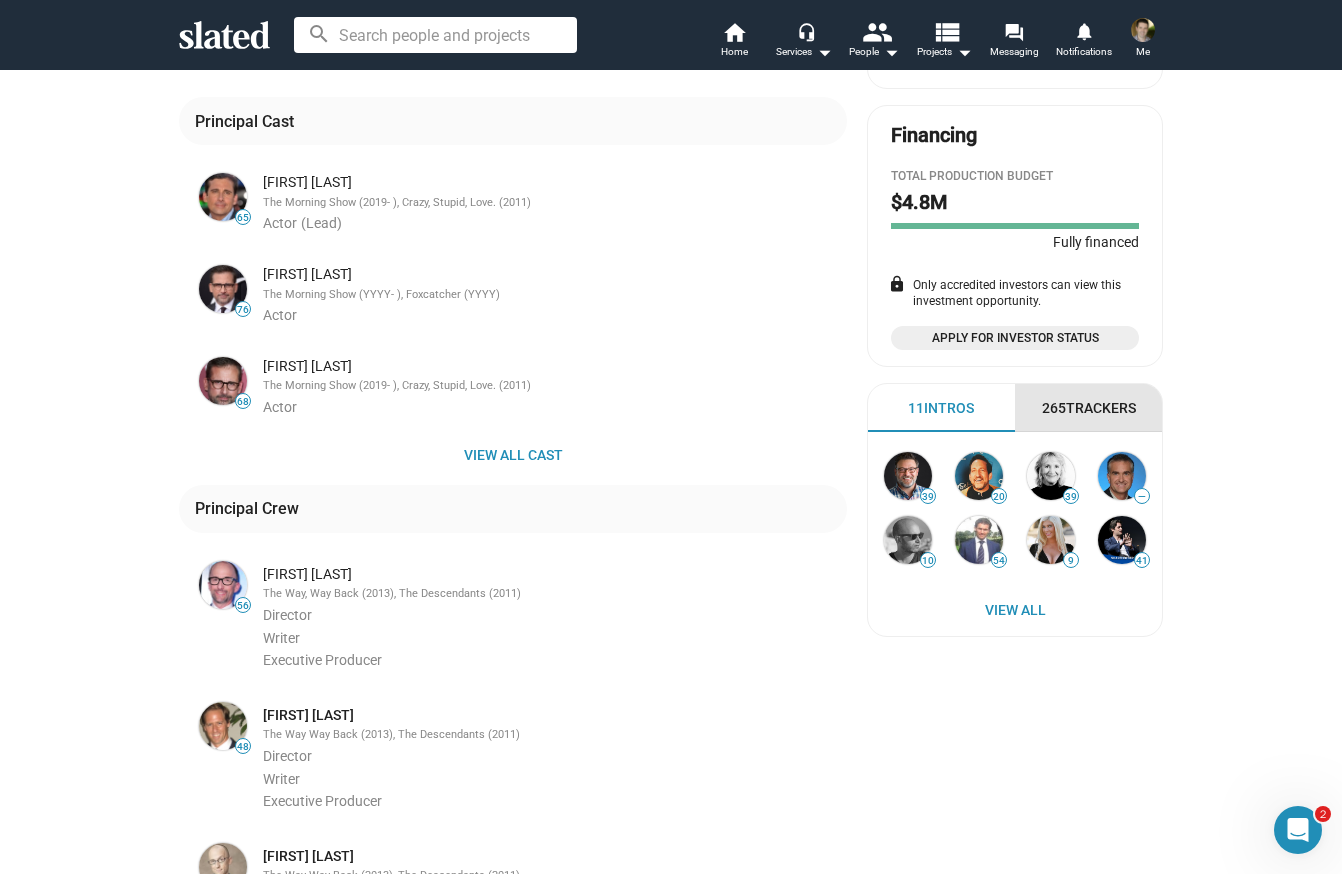click on "265  Trackers" at bounding box center (1089, 408) 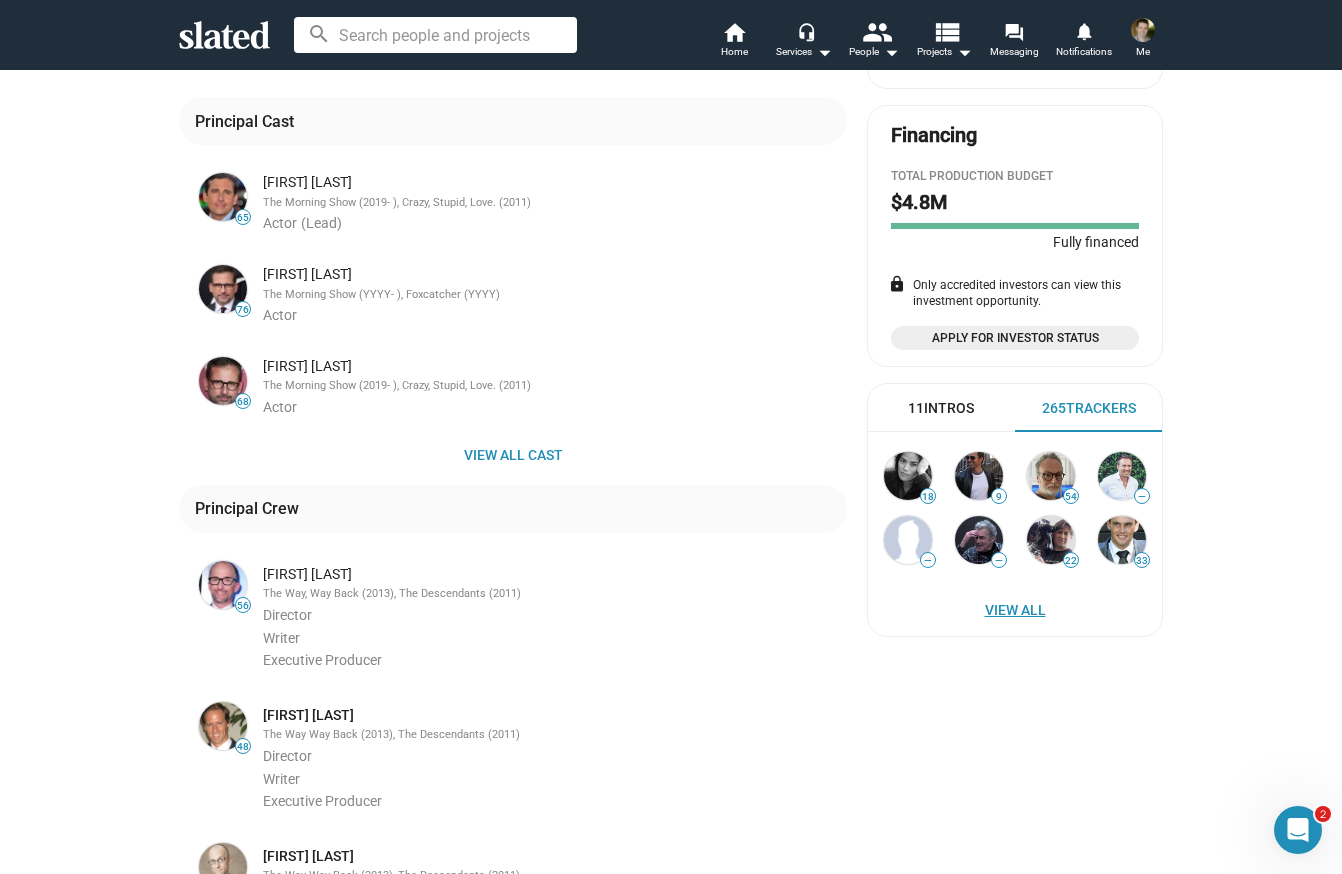 click on "View All" at bounding box center (1015, 610) 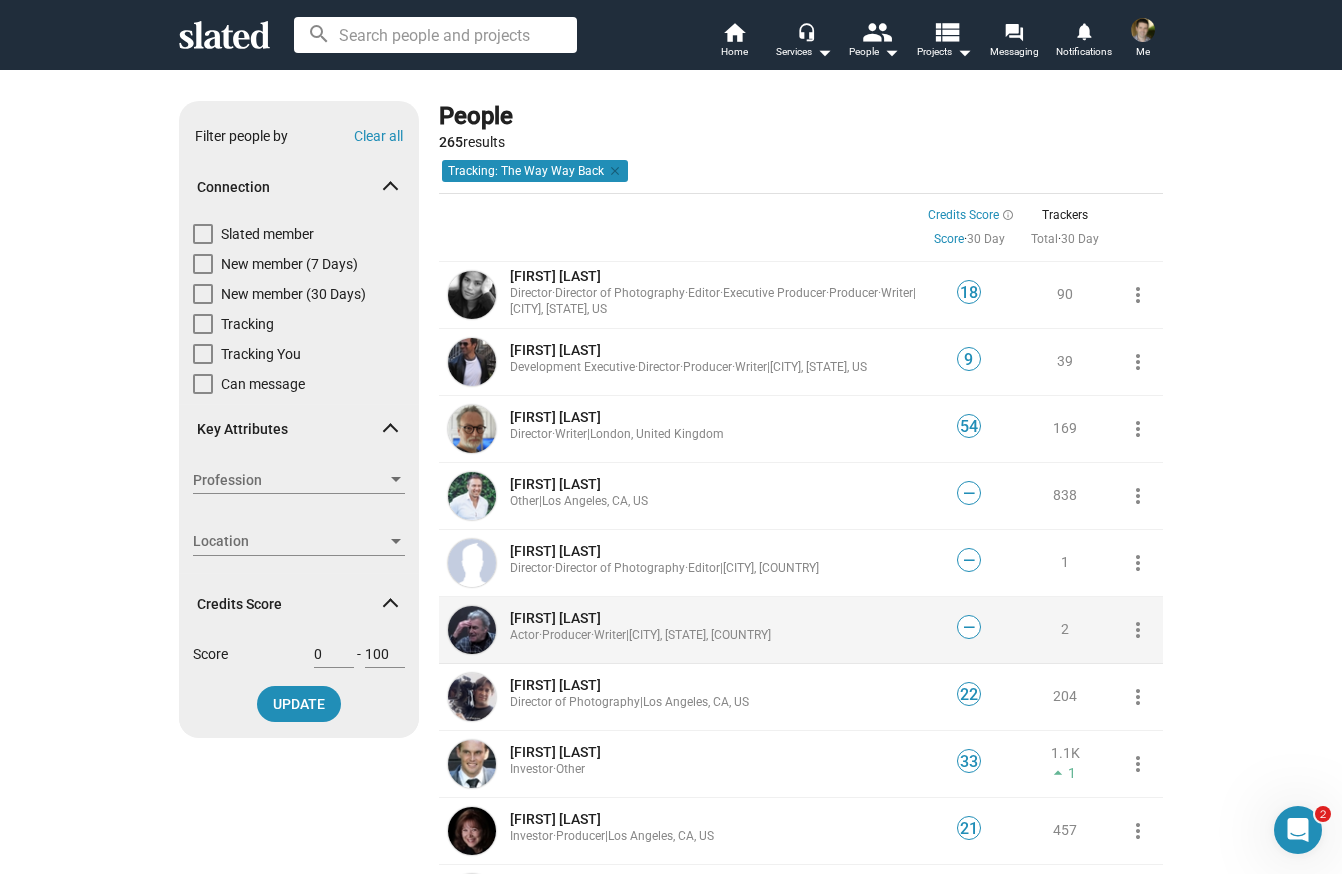 scroll, scrollTop: 421, scrollLeft: 0, axis: vertical 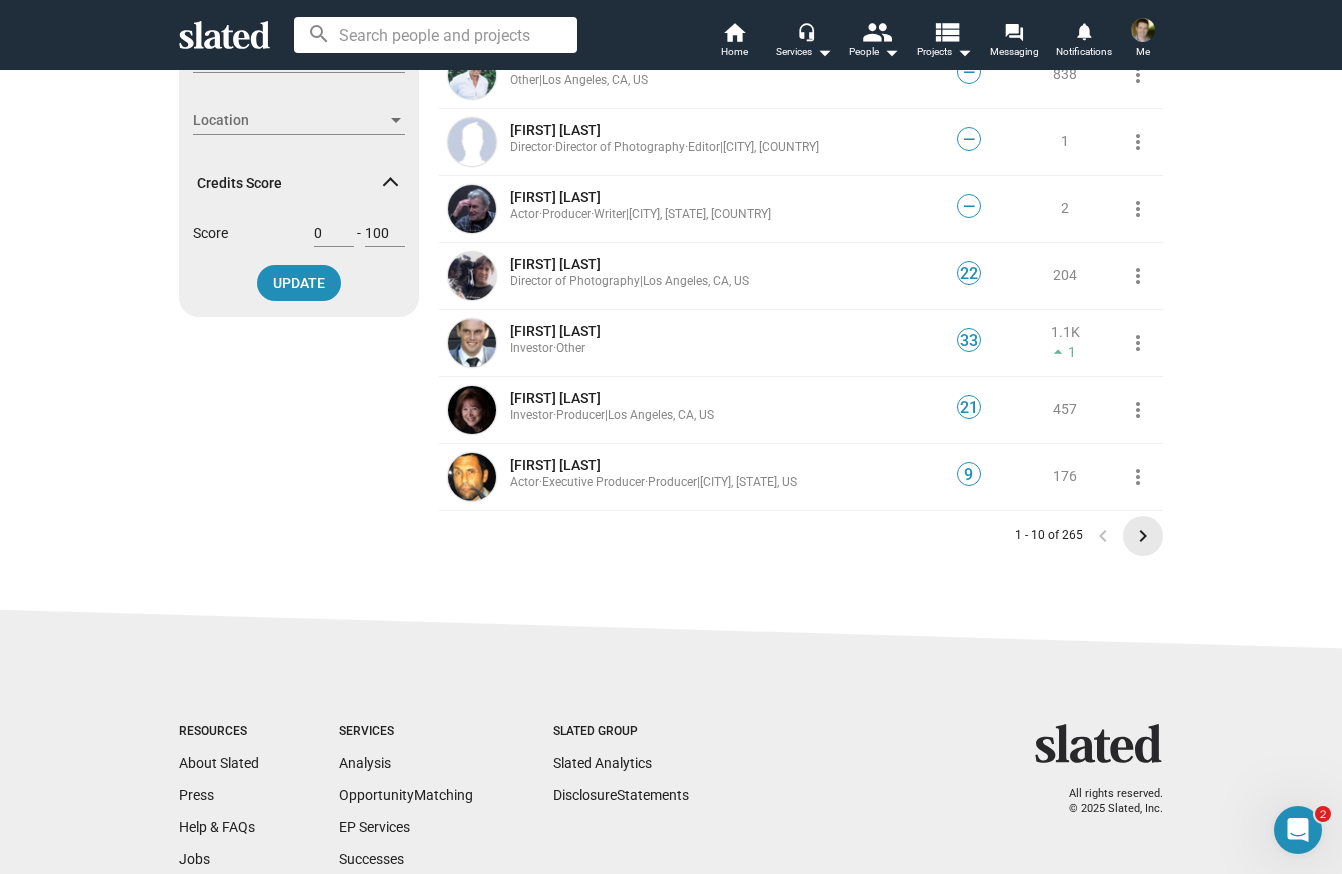 click on "keyboard_arrow_right" 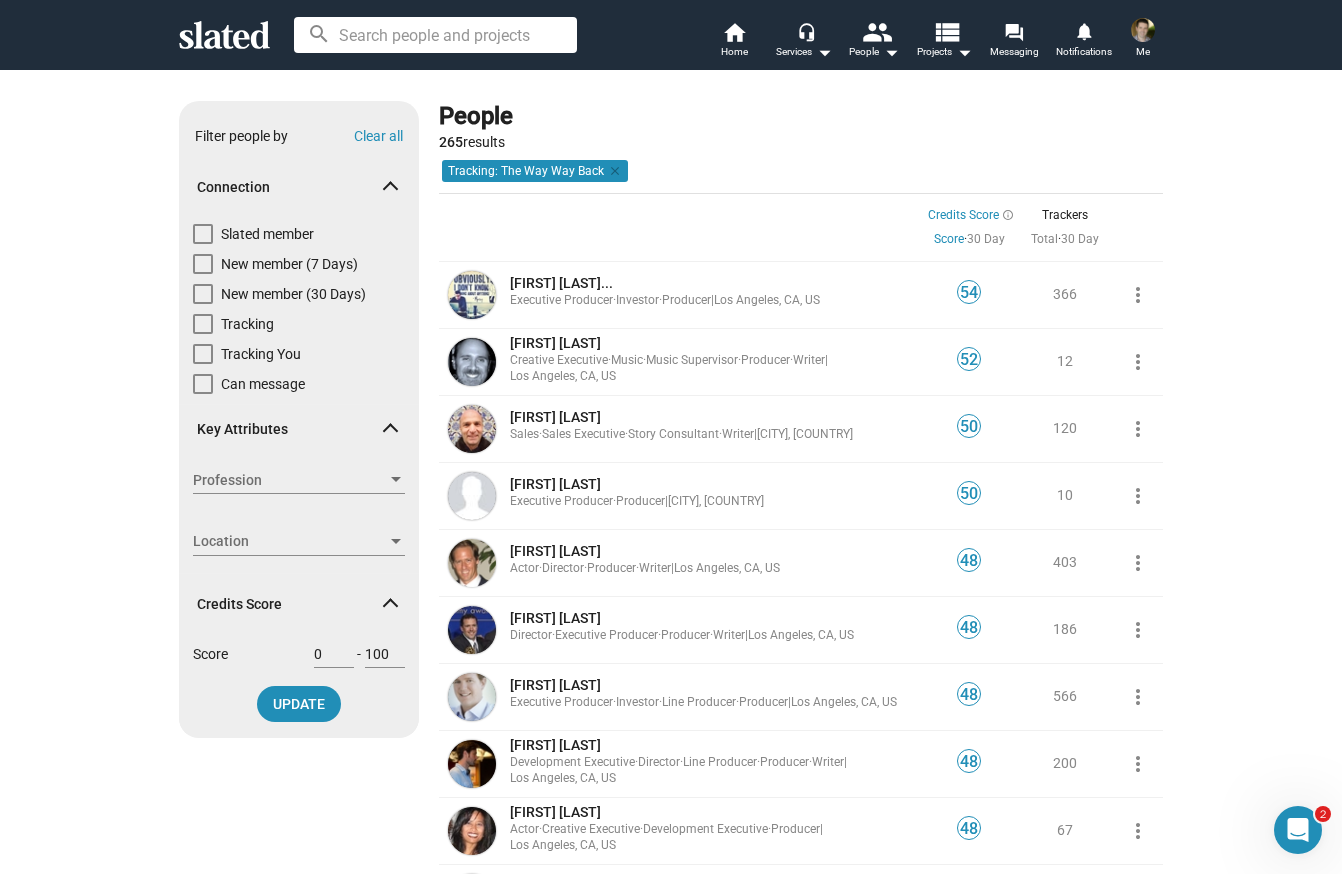 scroll, scrollTop: 294, scrollLeft: 0, axis: vertical 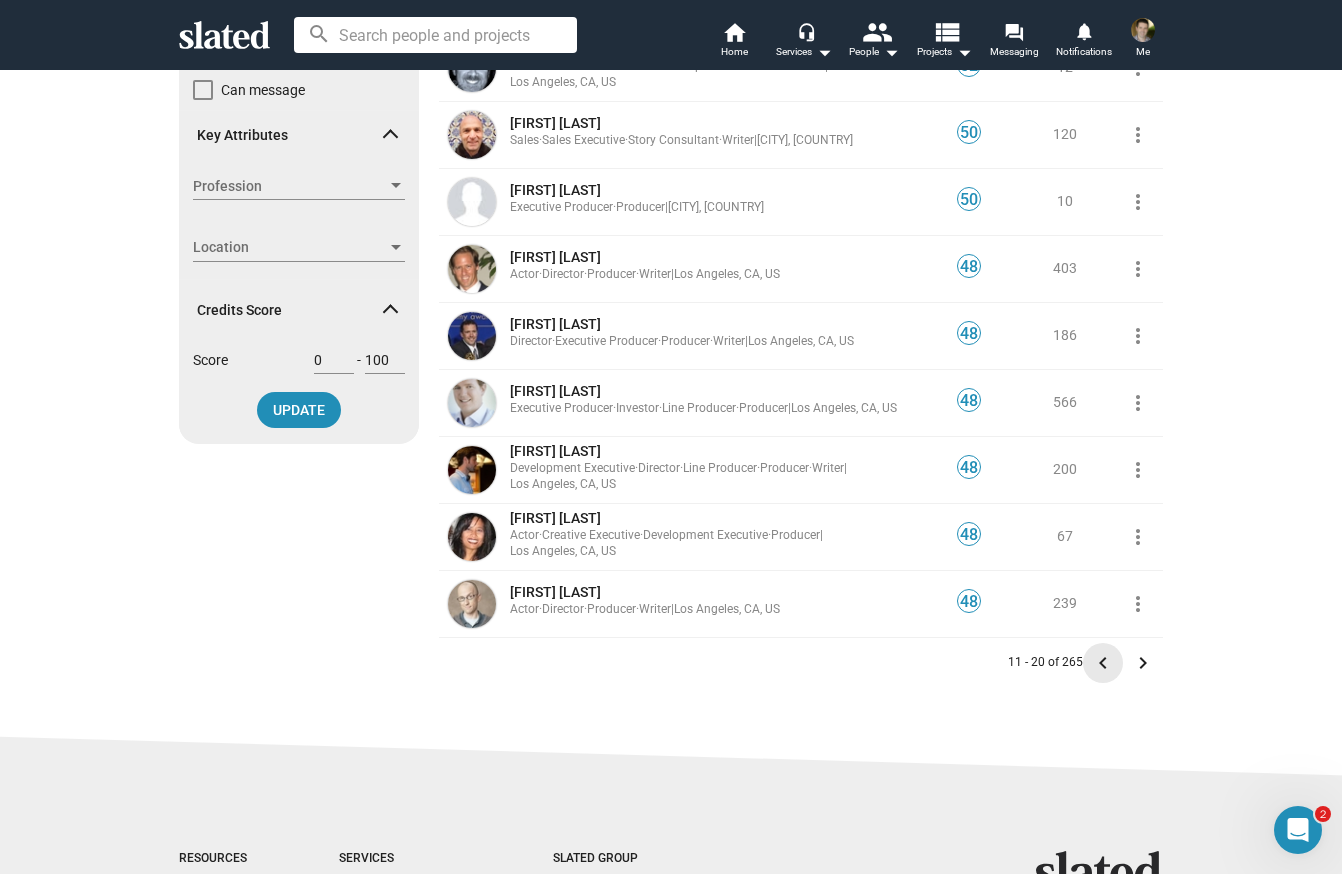 click on "keyboard_arrow_left" 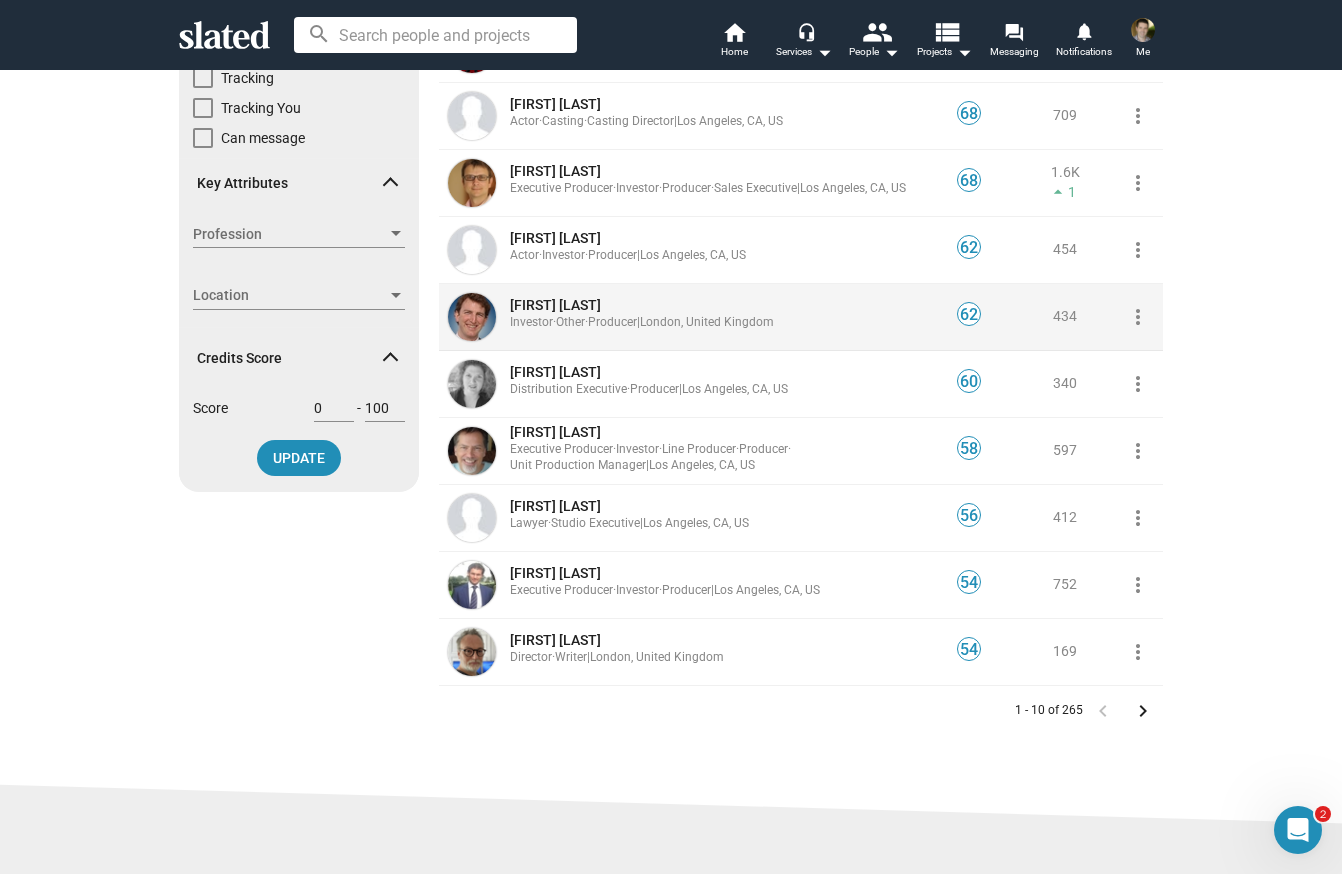 scroll, scrollTop: 425, scrollLeft: 0, axis: vertical 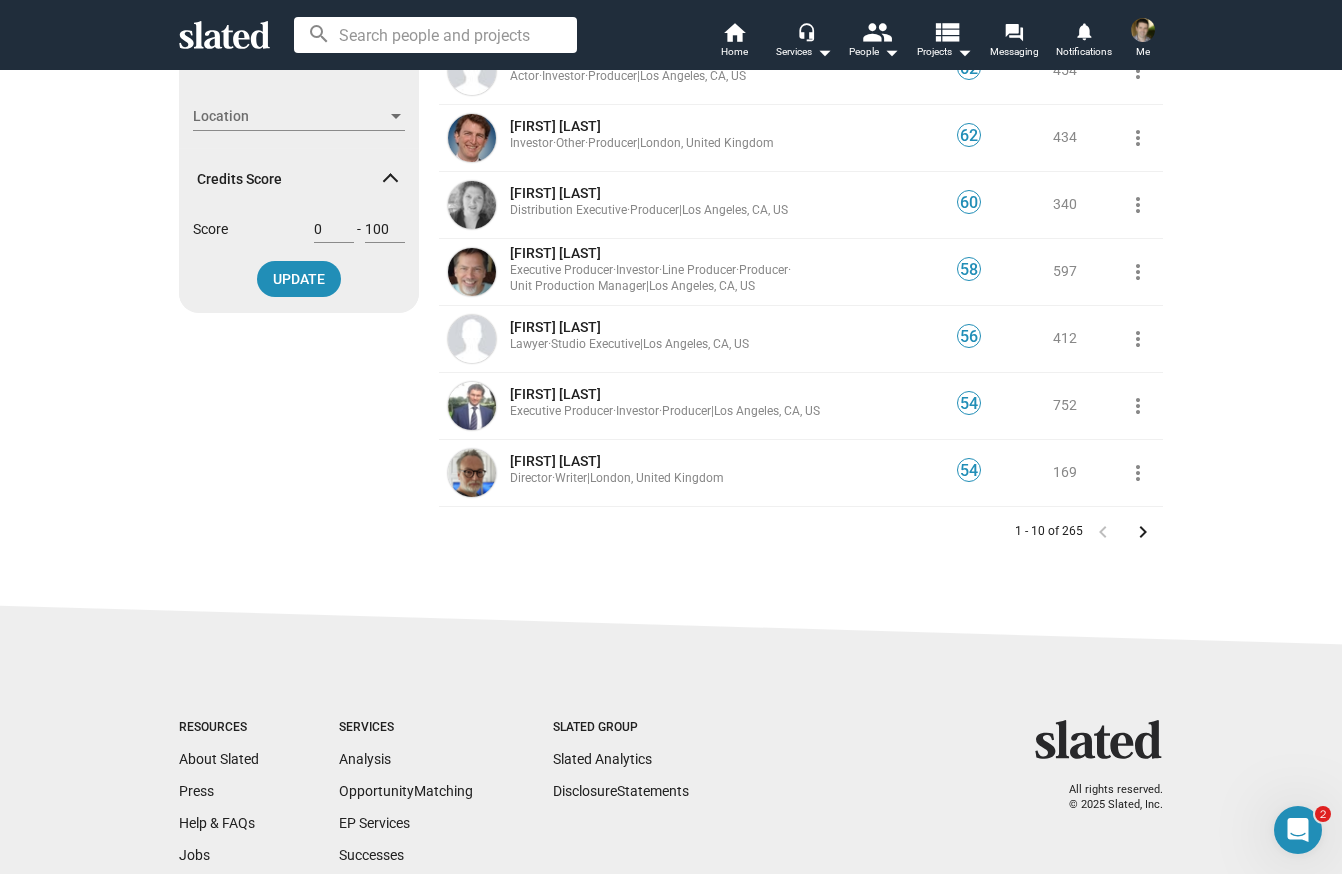 click on "keyboard_arrow_right" 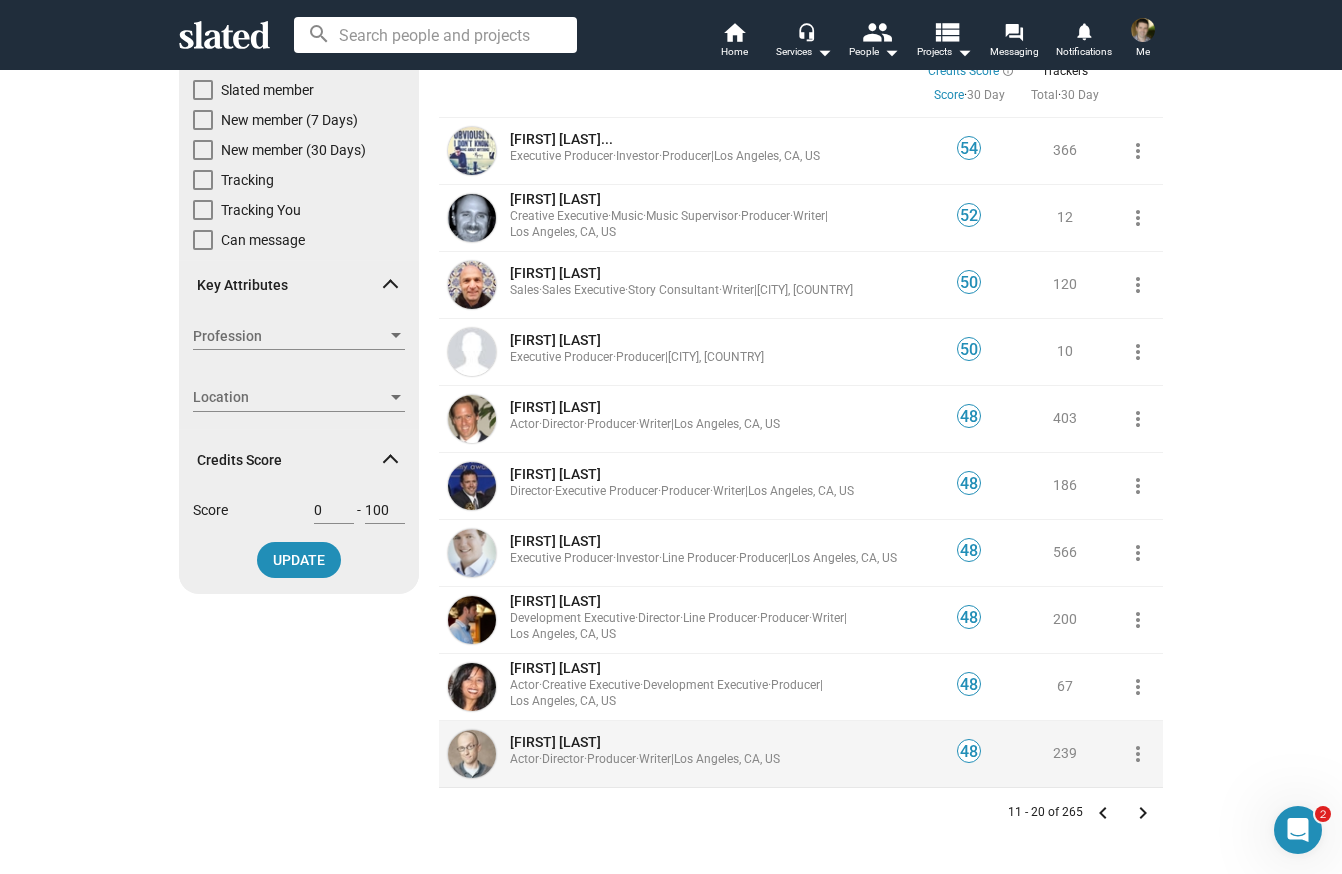 scroll, scrollTop: 143, scrollLeft: 0, axis: vertical 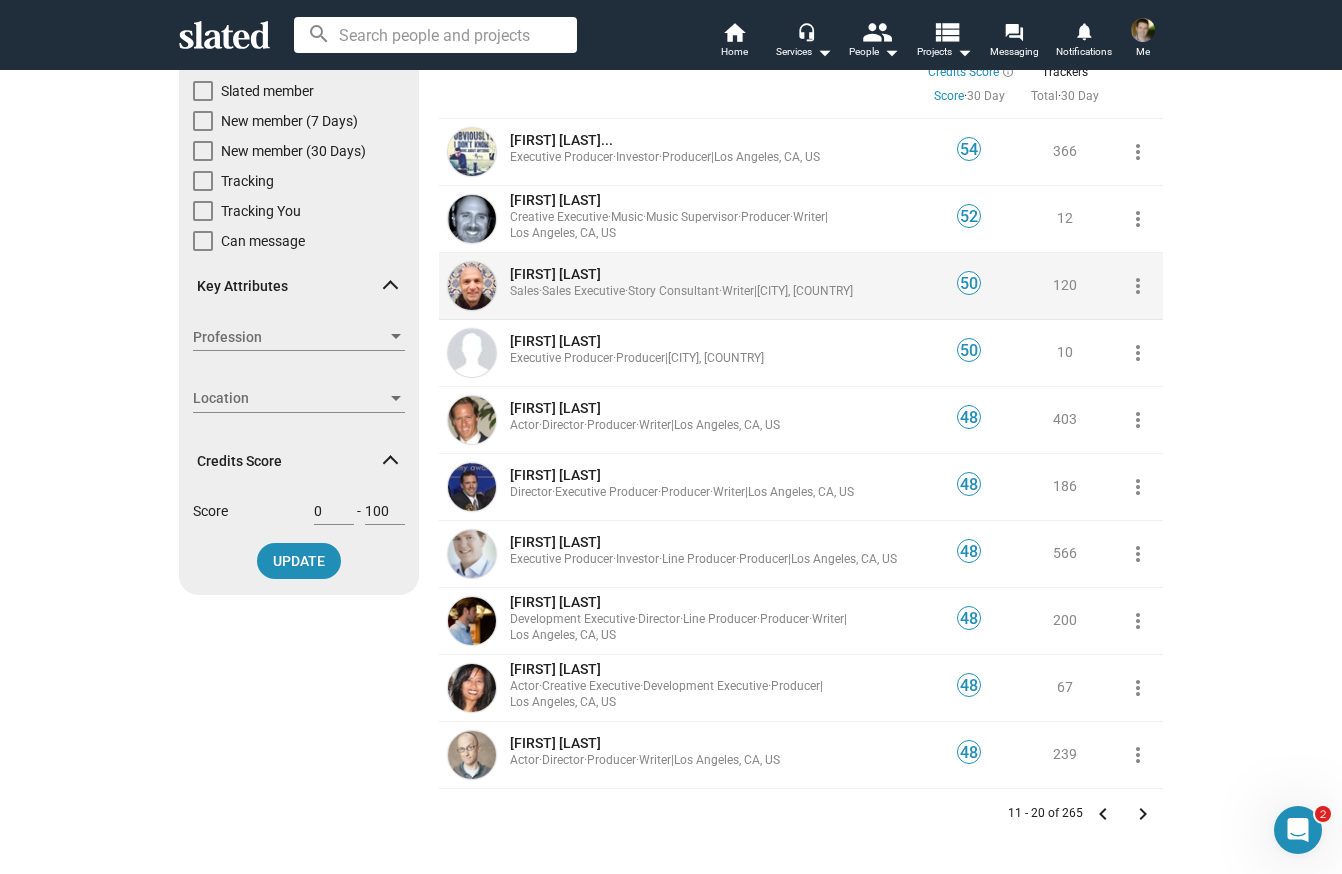 click on "[FIRST] [LAST]" 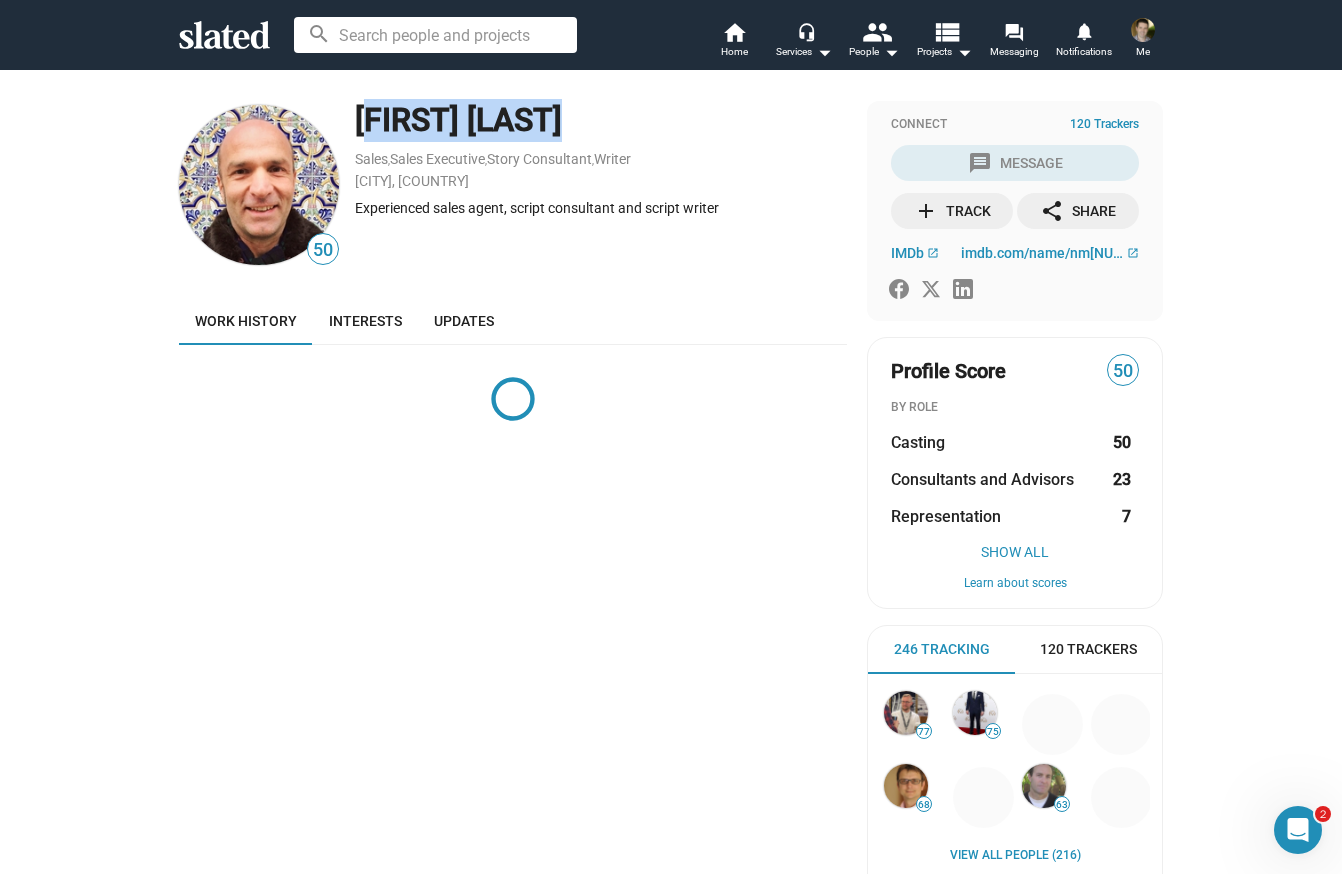 drag, startPoint x: 352, startPoint y: 109, endPoint x: 594, endPoint y: 117, distance: 242.1322 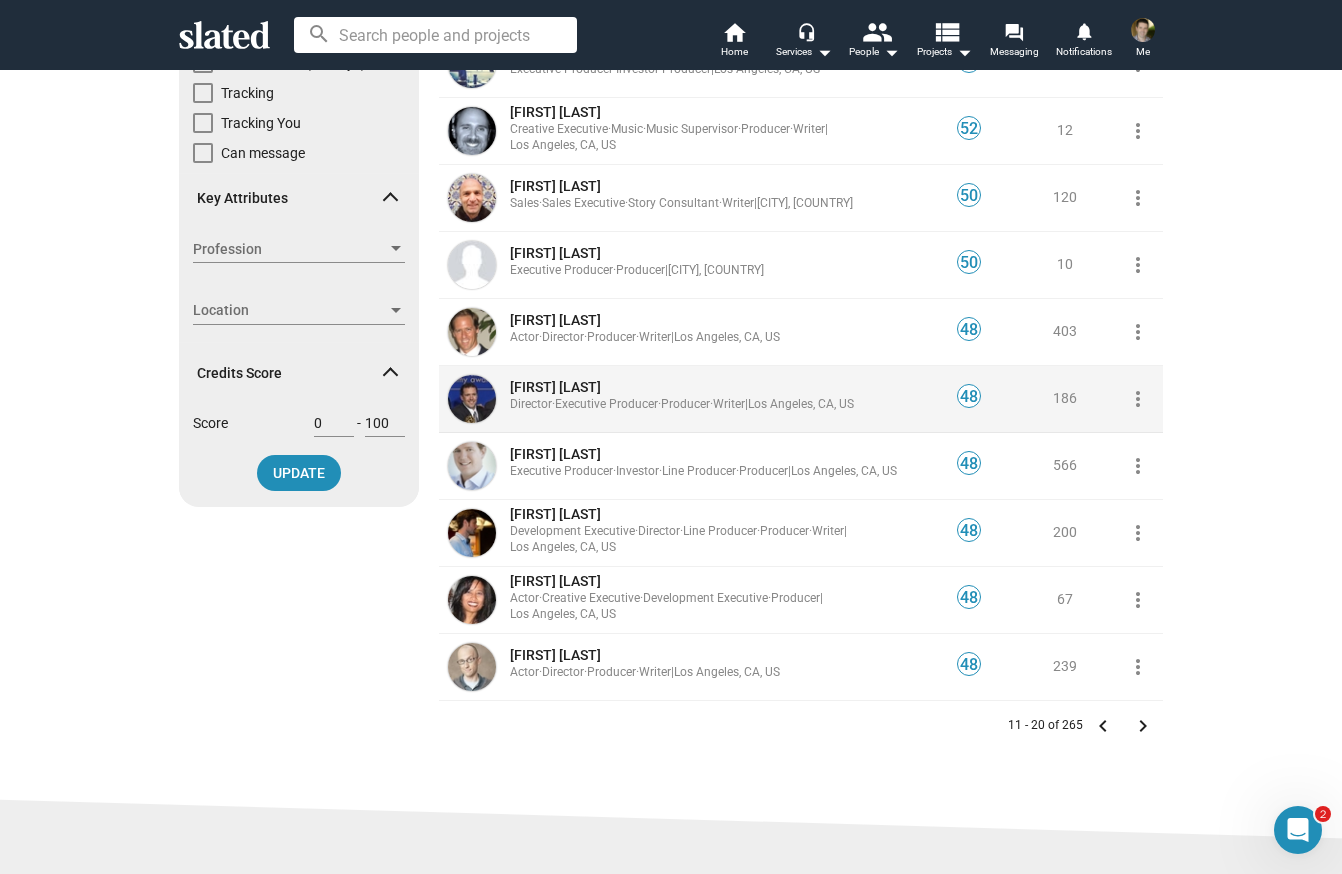 scroll, scrollTop: 231, scrollLeft: 0, axis: vertical 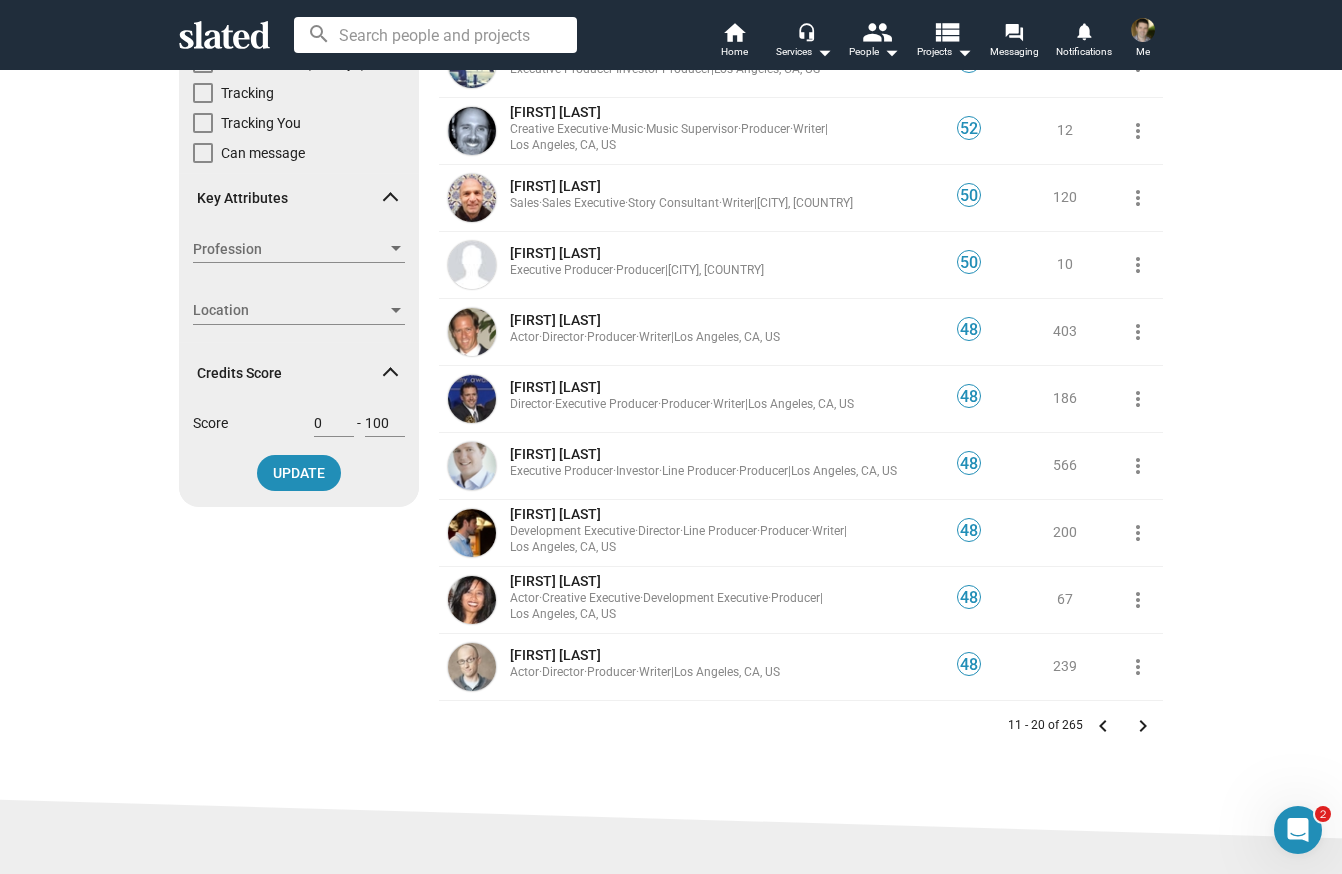click on "keyboard_arrow_left" 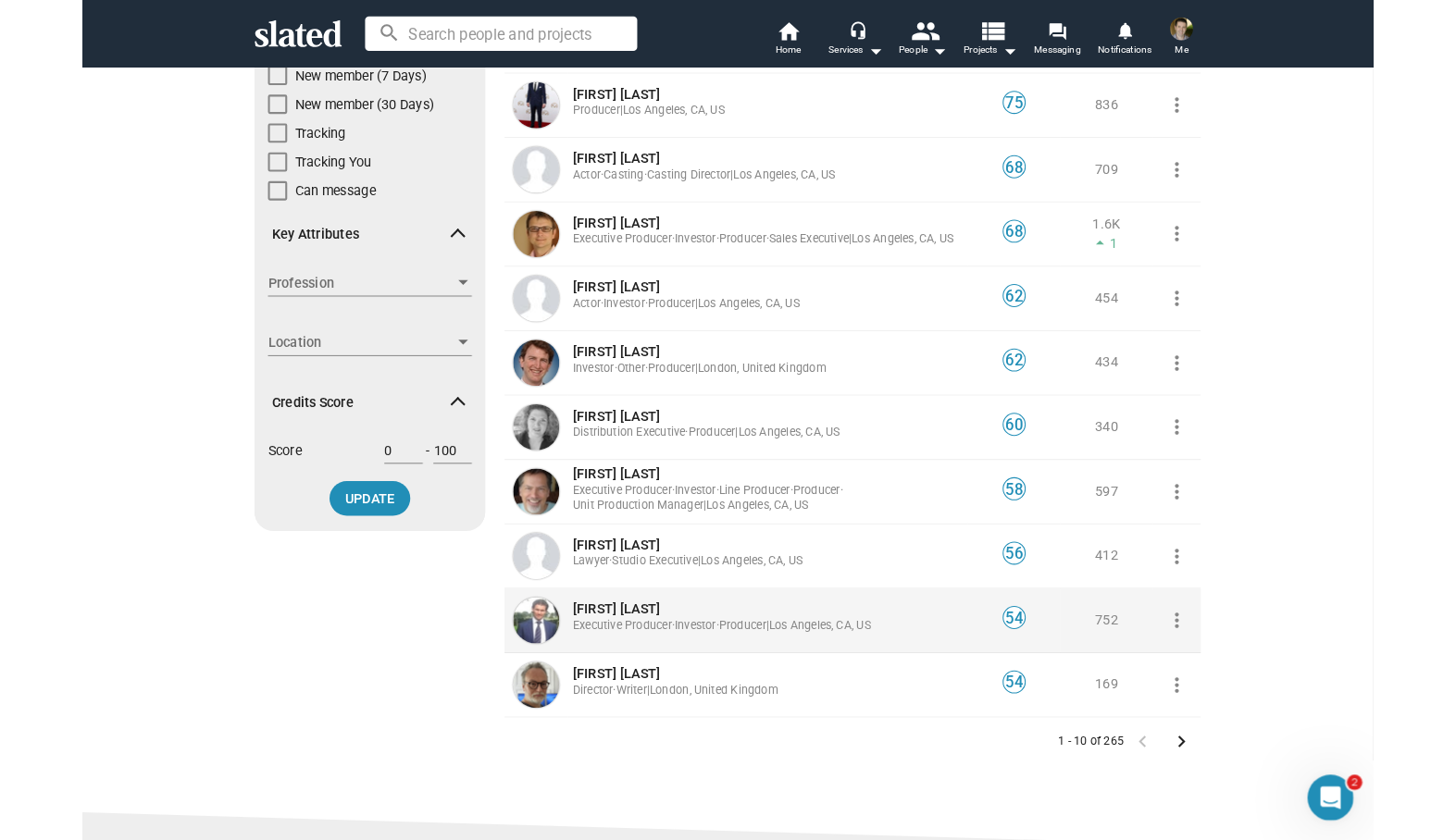 scroll, scrollTop: 189, scrollLeft: 0, axis: vertical 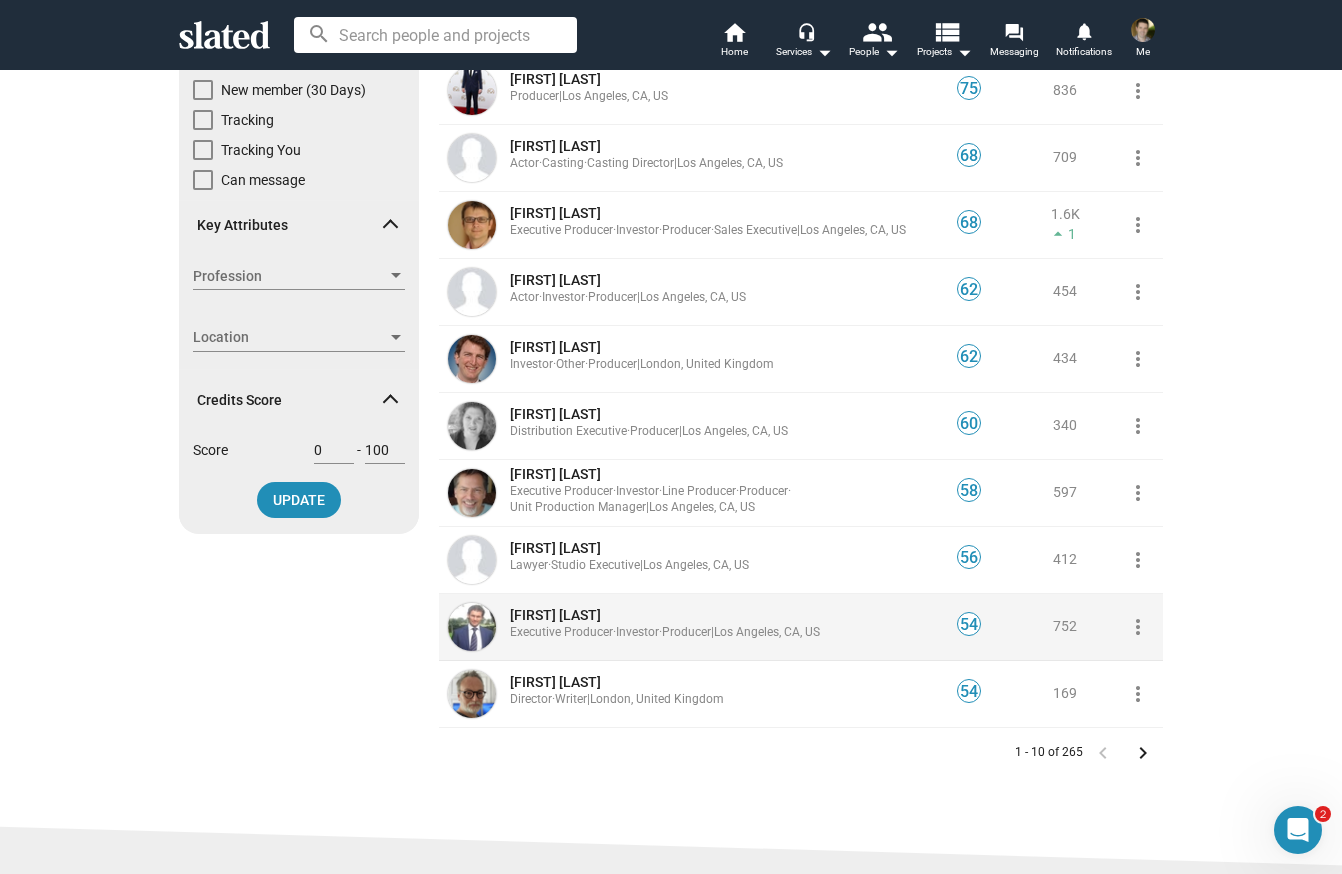 click on "[FIRST] [LAST]" 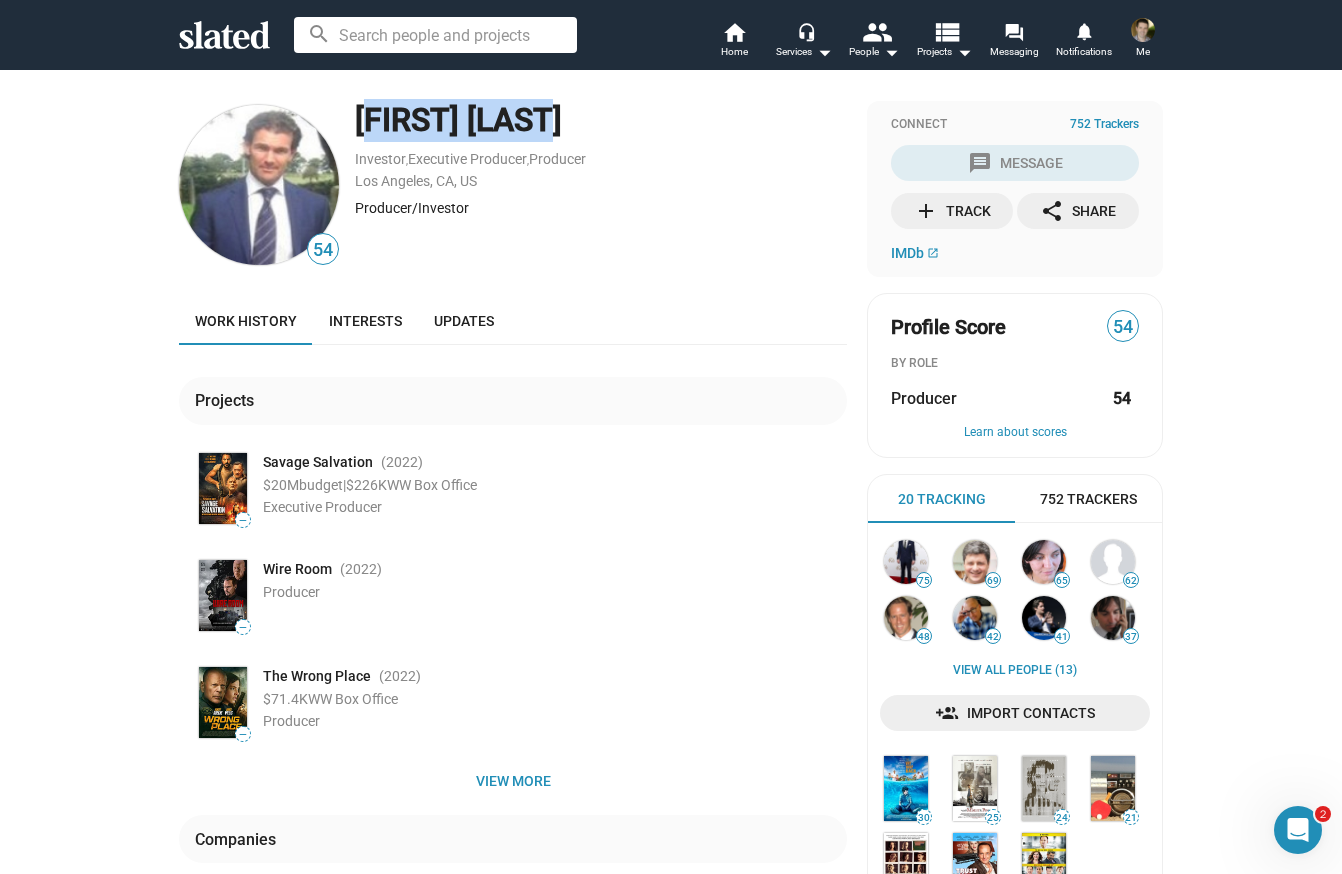 drag, startPoint x: 350, startPoint y: 130, endPoint x: 548, endPoint y: 136, distance: 198.09088 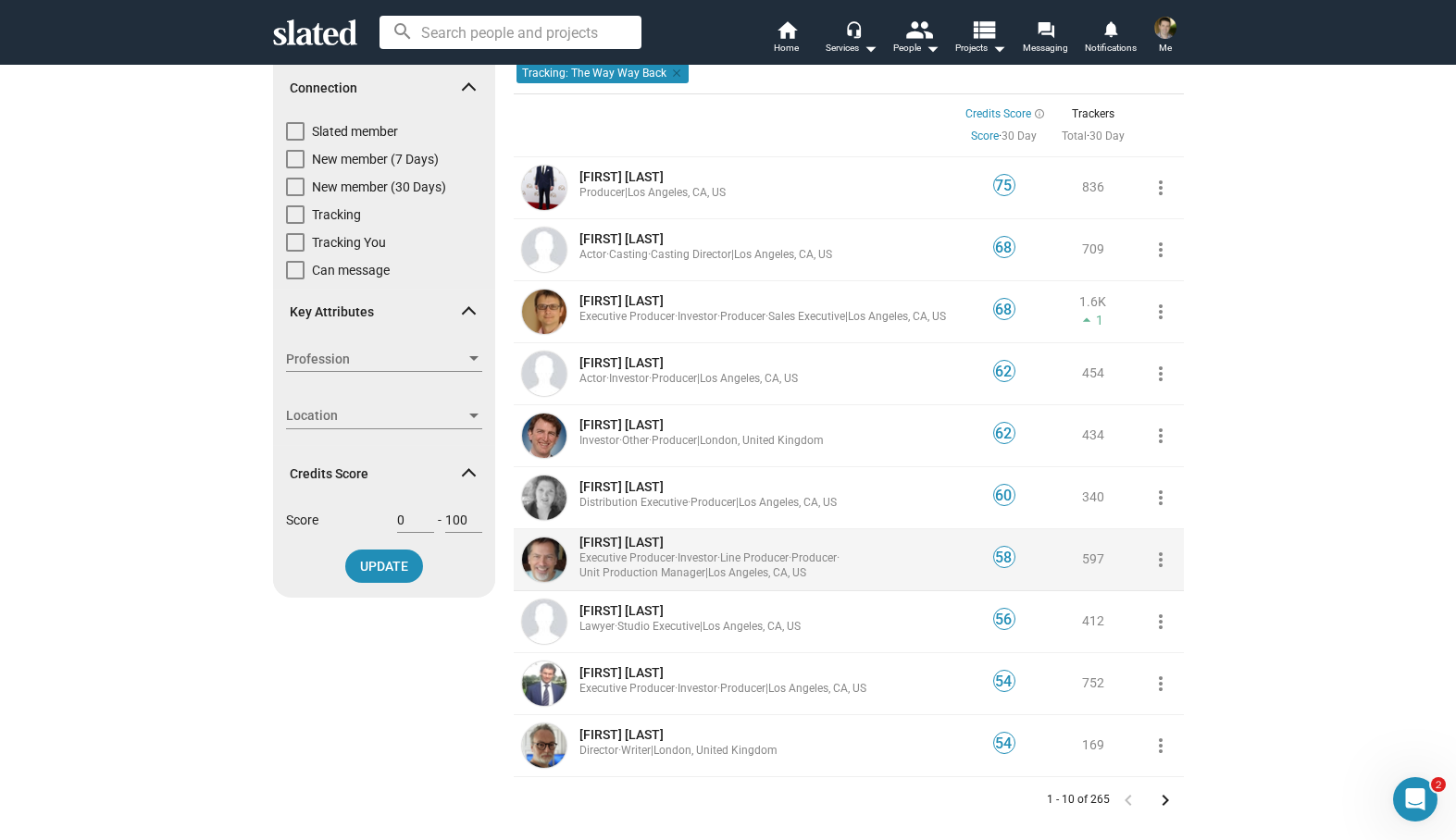 scroll, scrollTop: 112, scrollLeft: 0, axis: vertical 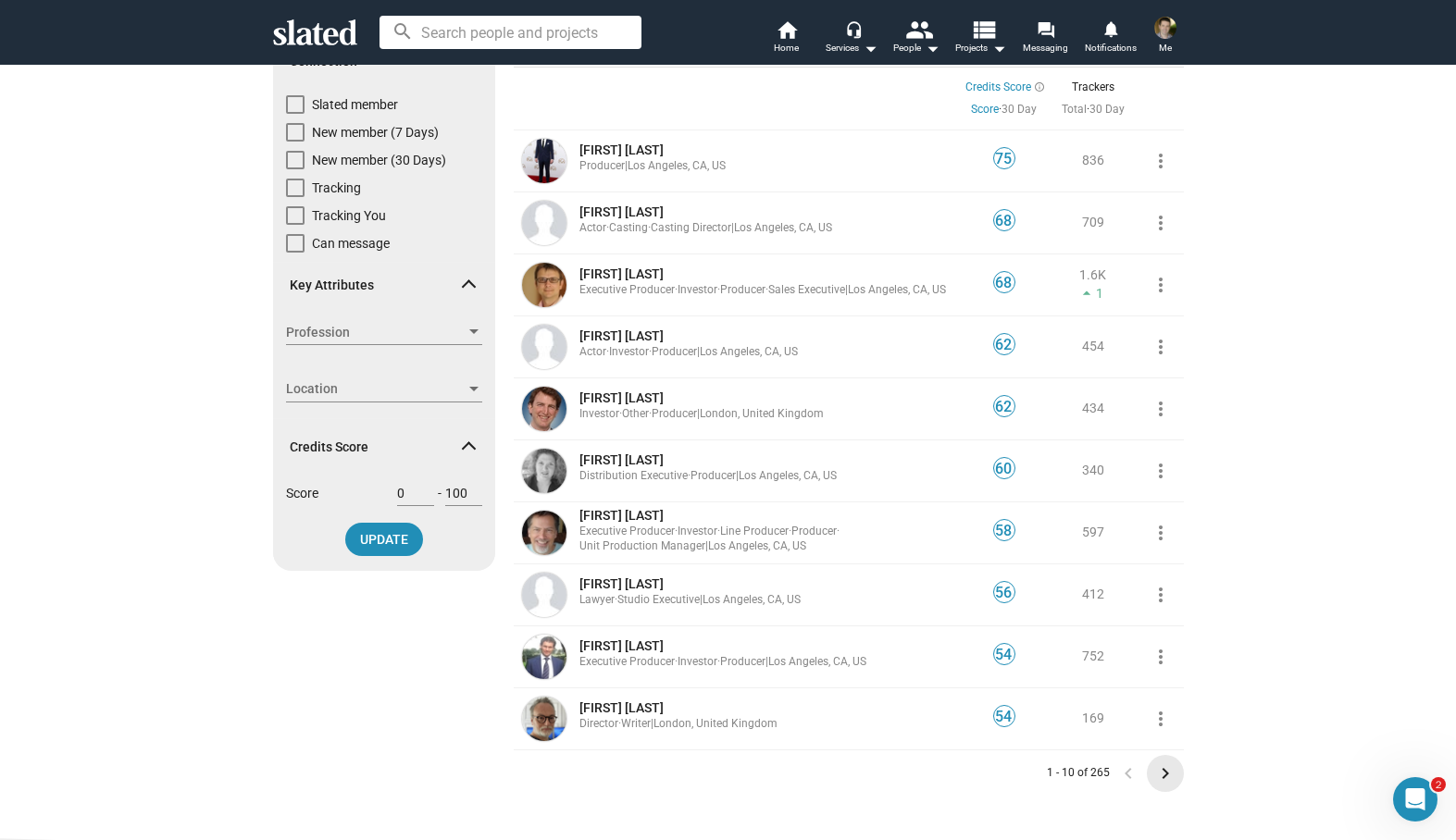 click on "keyboard_arrow_right" 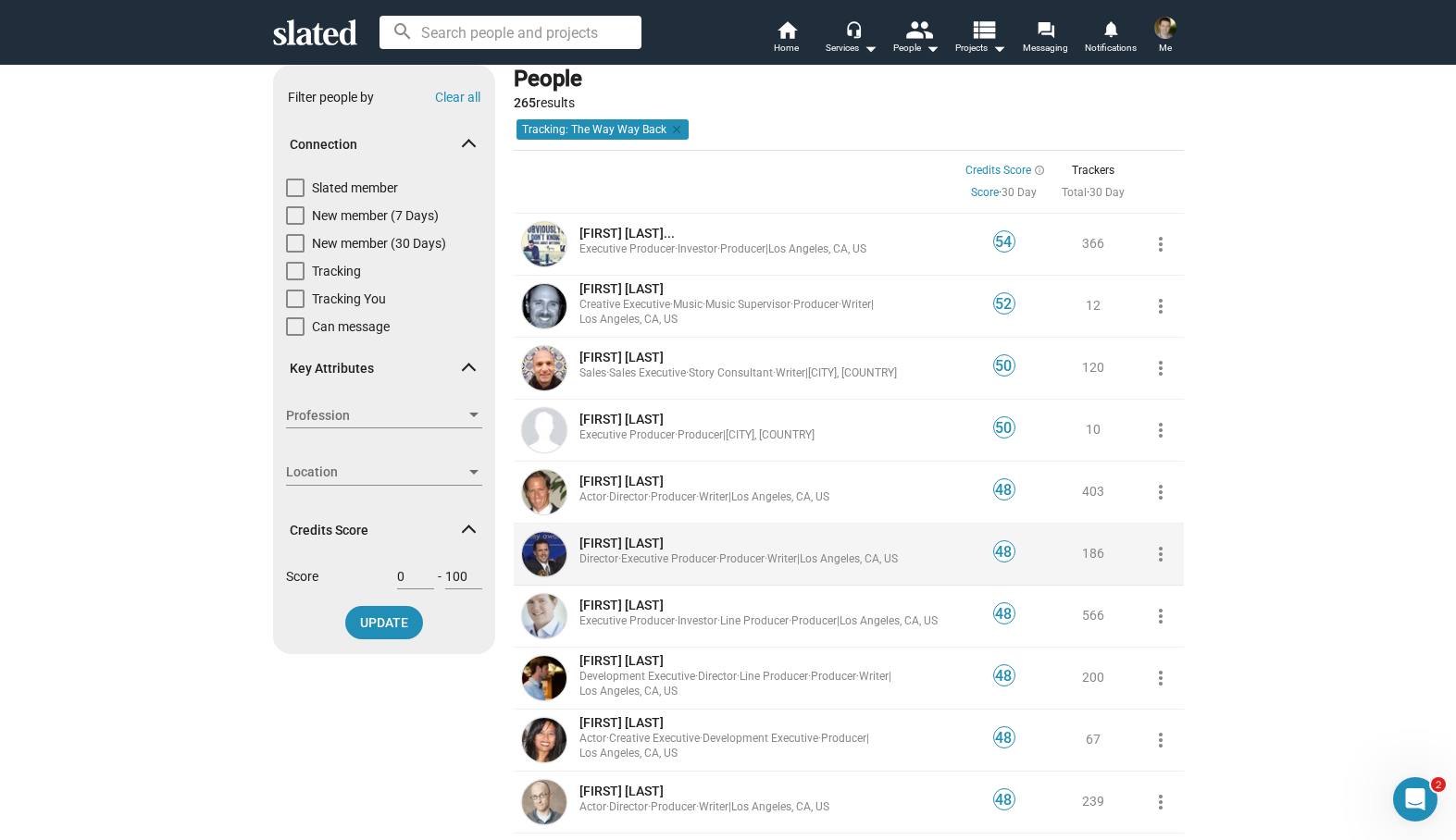 scroll, scrollTop: 31, scrollLeft: 0, axis: vertical 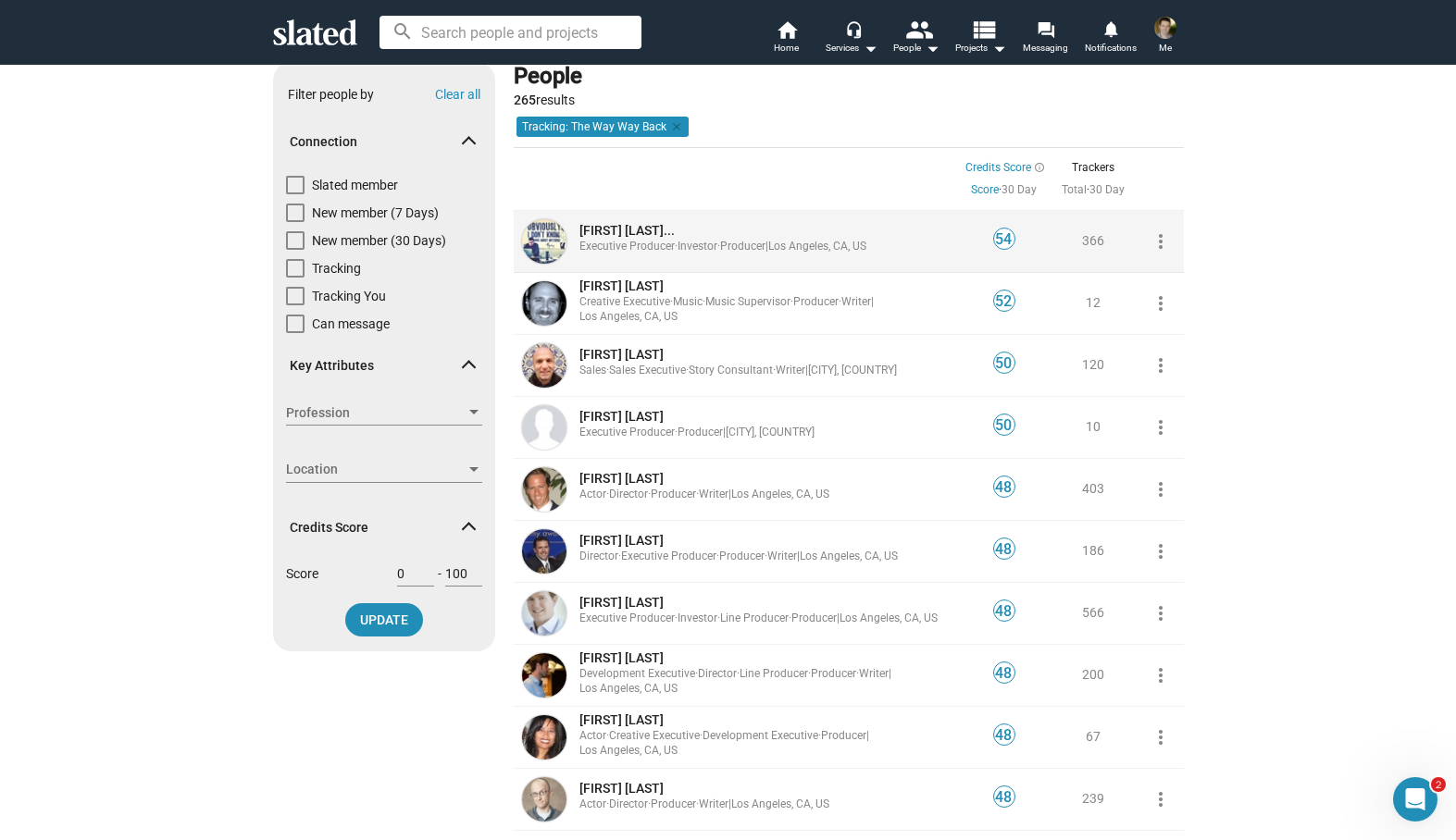 click on "[FIRST] [LAST]..." 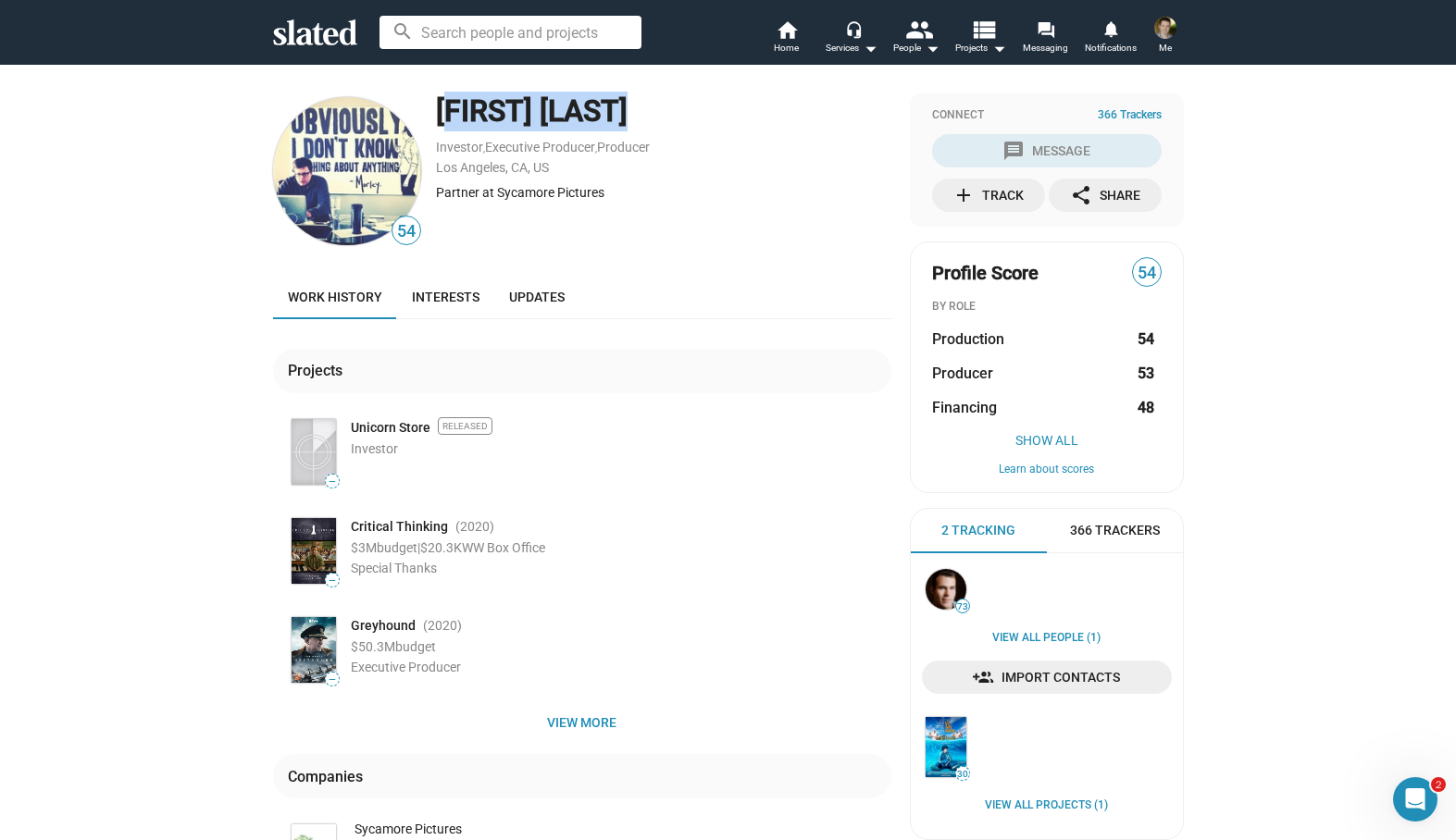 drag, startPoint x: 433, startPoint y: 114, endPoint x: 629, endPoint y: 135, distance: 197.12179 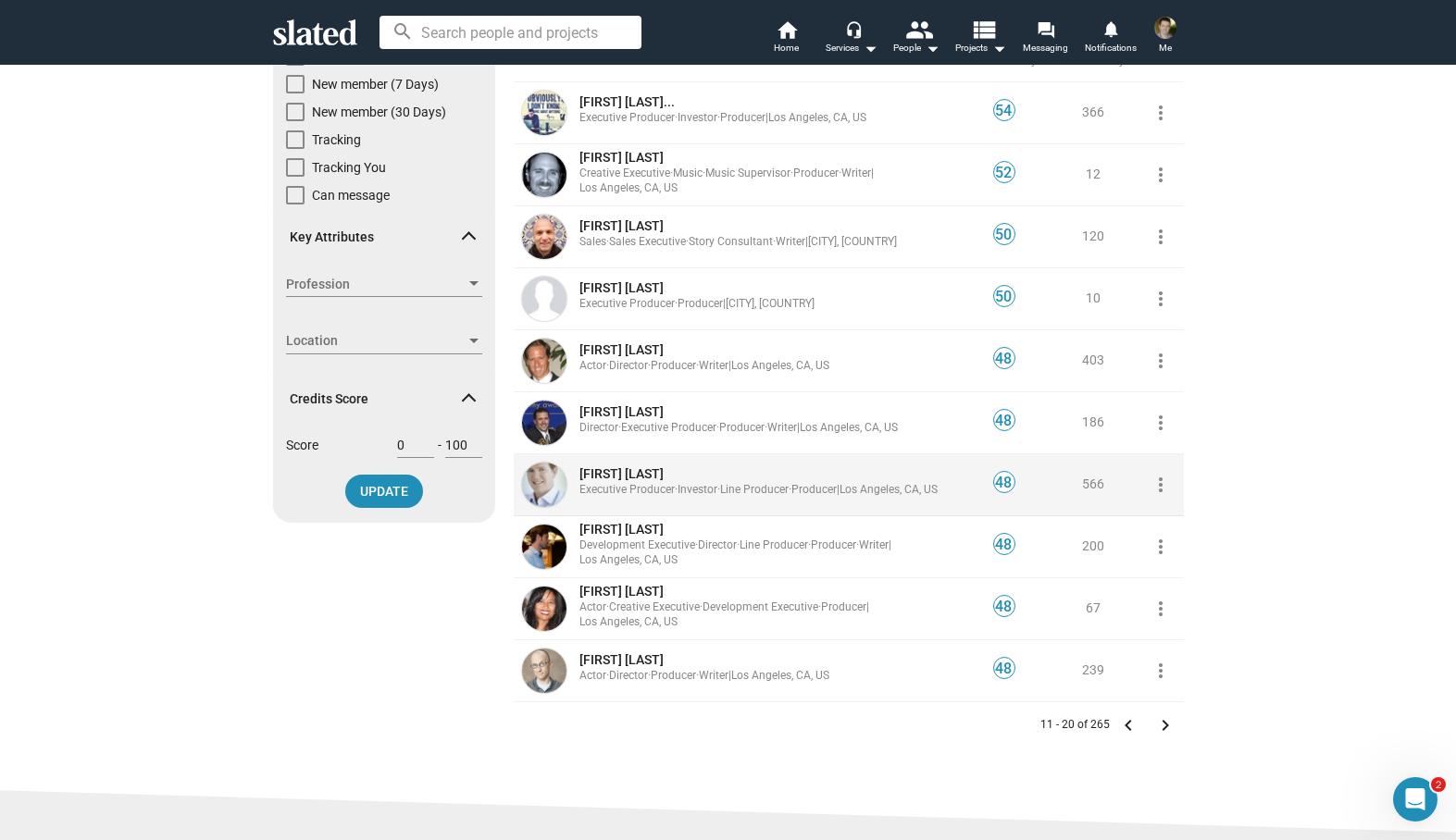 scroll, scrollTop: 263, scrollLeft: 0, axis: vertical 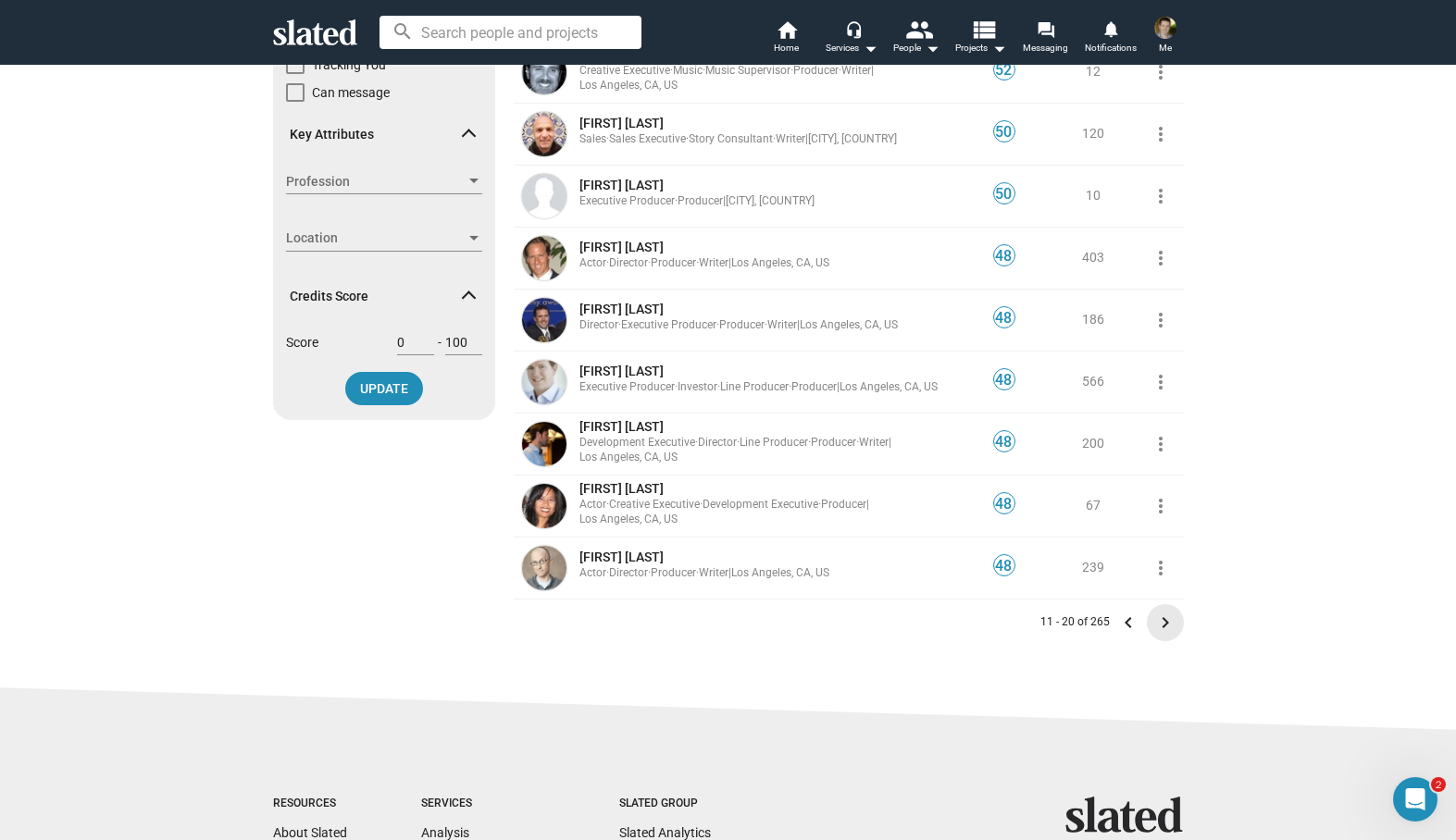click on "keyboard_arrow_right" 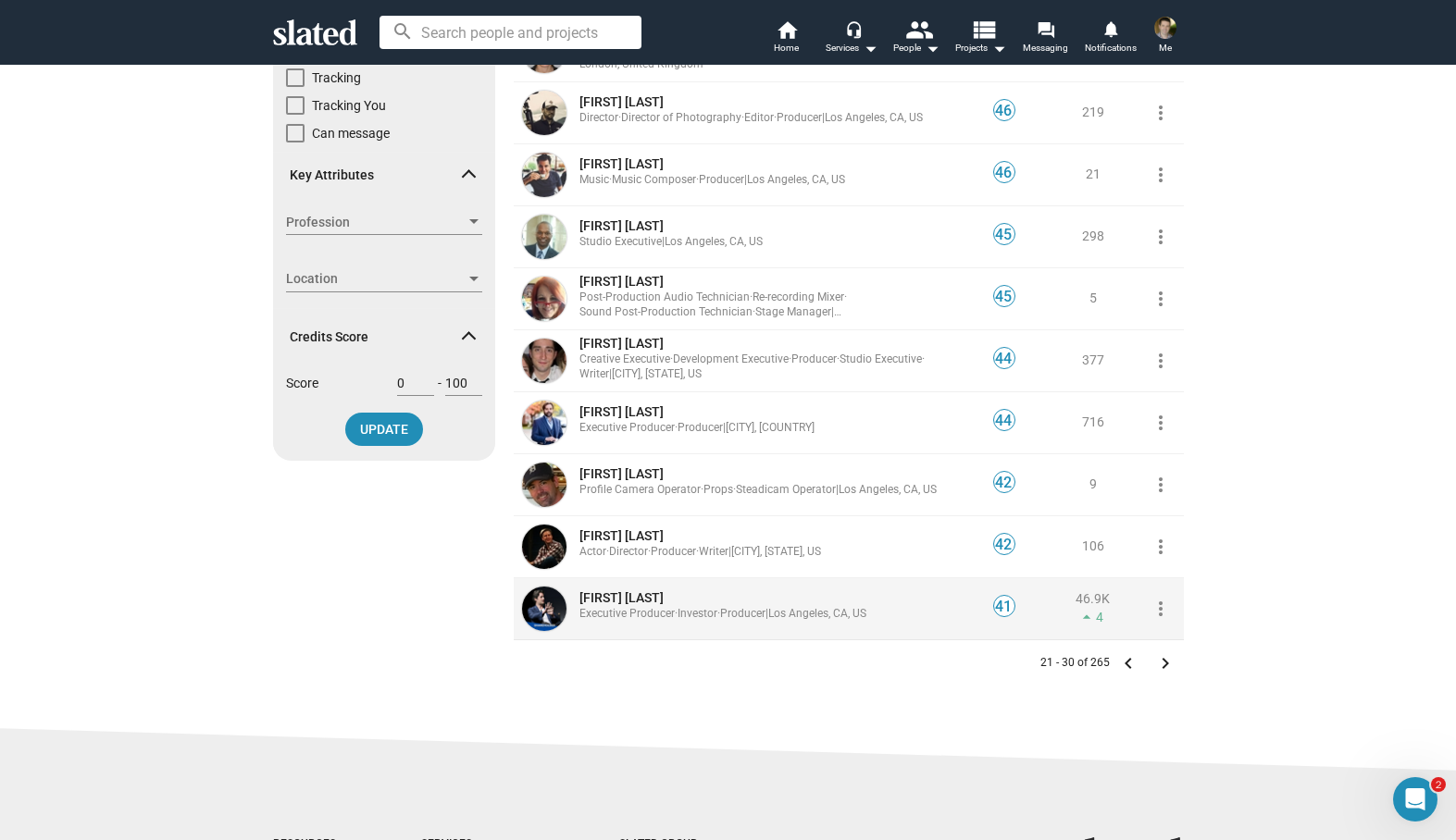 scroll, scrollTop: 251, scrollLeft: 0, axis: vertical 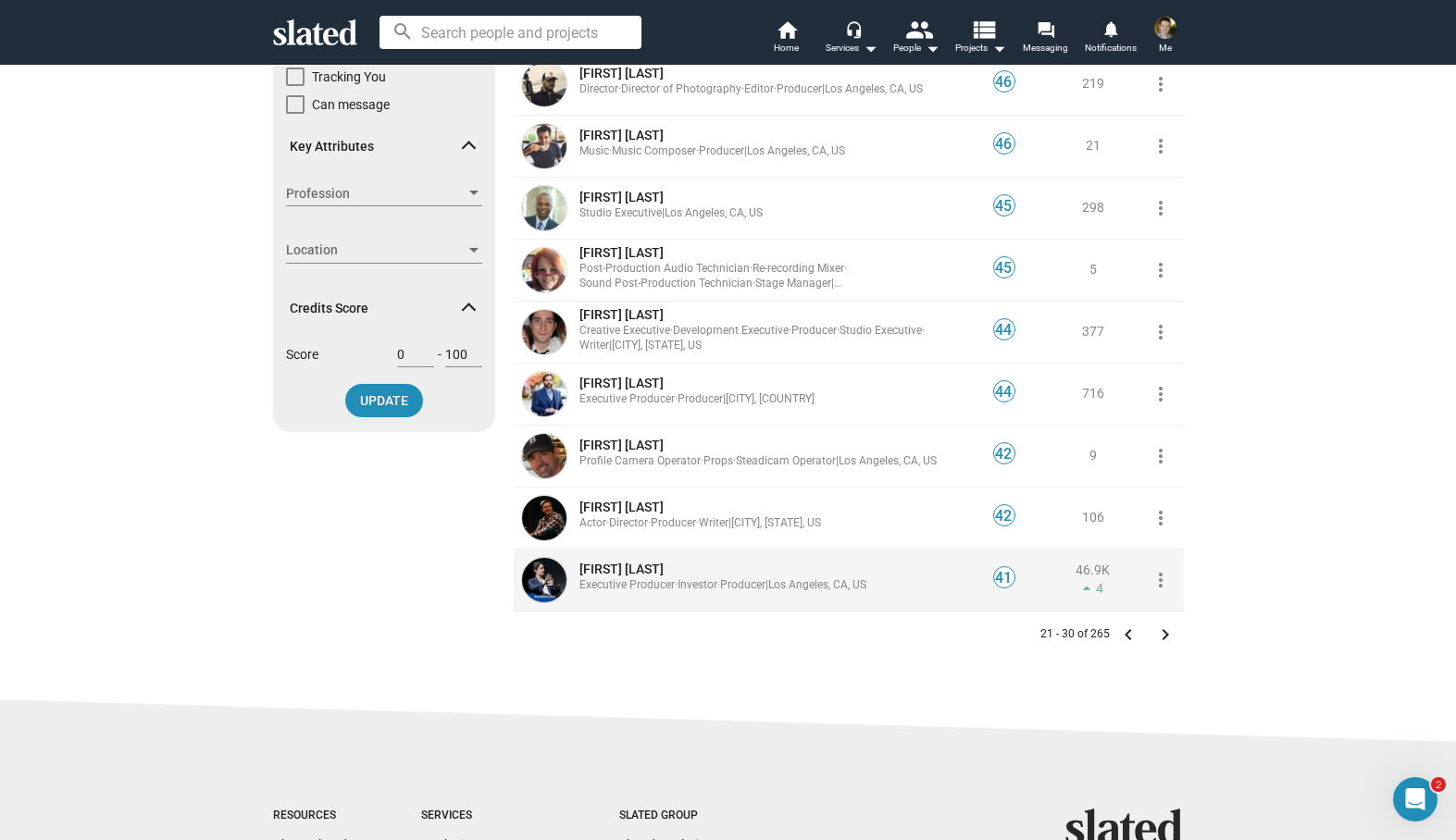 click on "Executive Producer  ·" 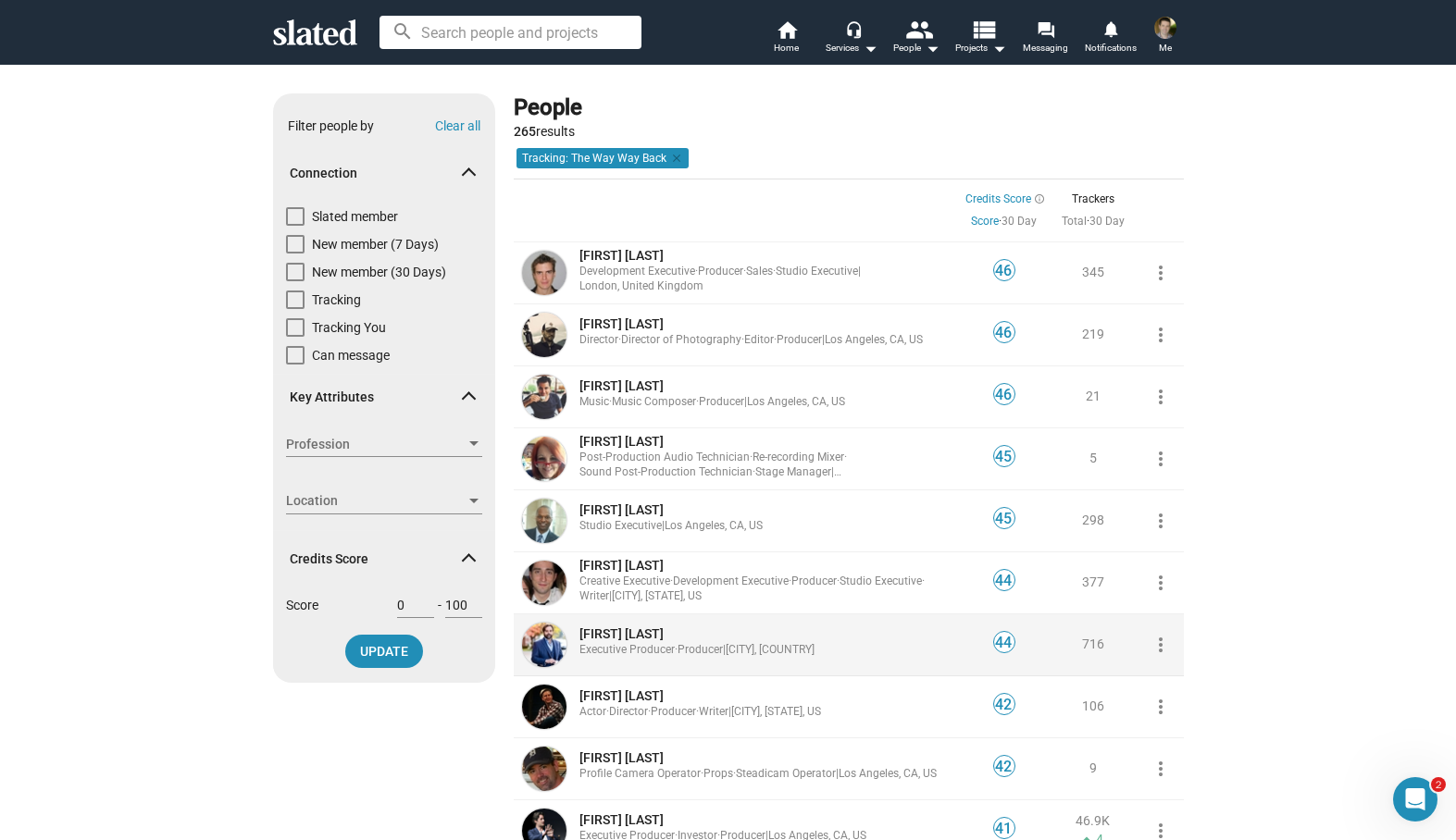 scroll, scrollTop: 498, scrollLeft: 0, axis: vertical 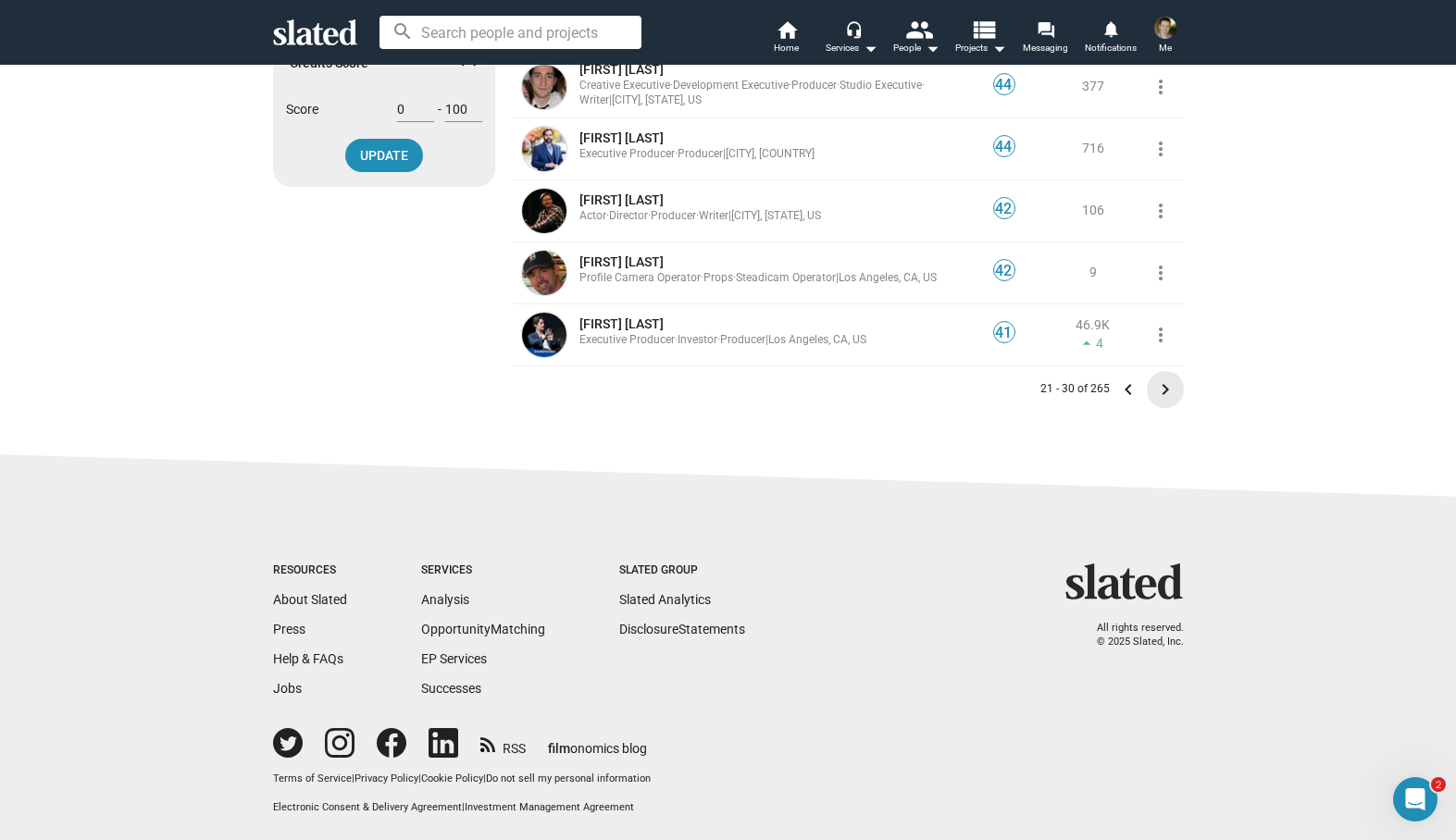 click on "keyboard_arrow_right" 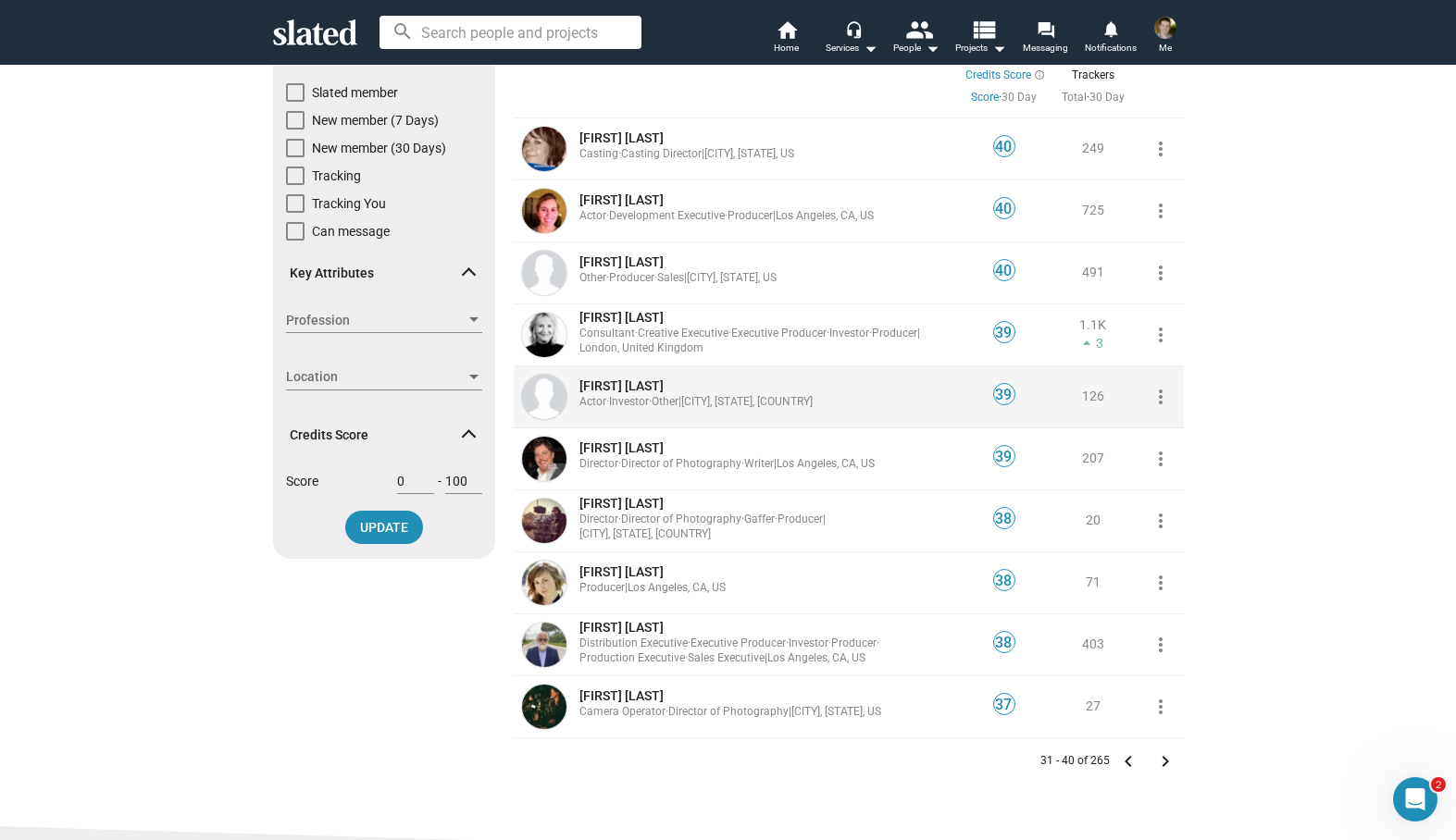 scroll, scrollTop: 128, scrollLeft: 0, axis: vertical 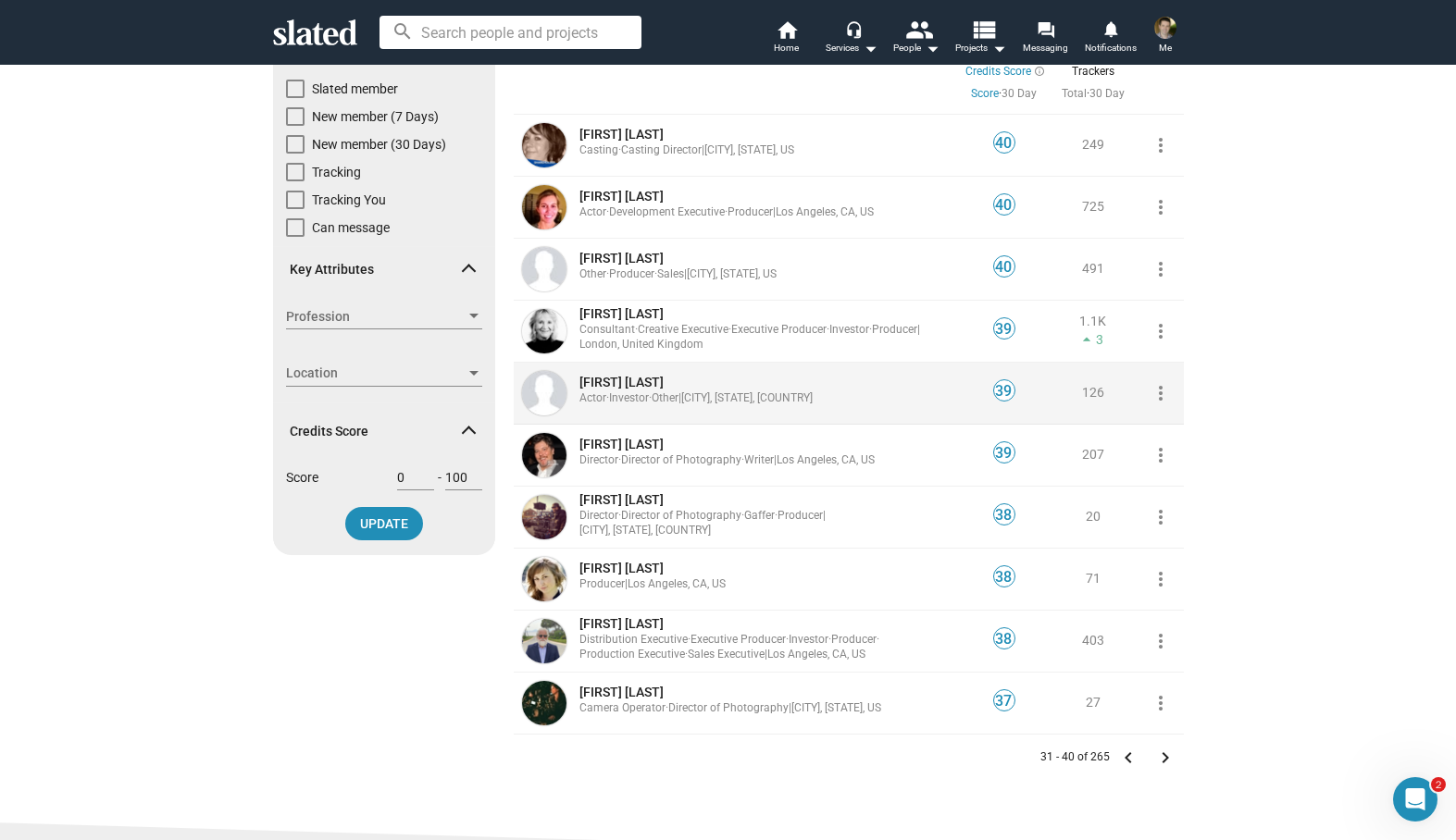 click on "[FIRST] [LAST]" 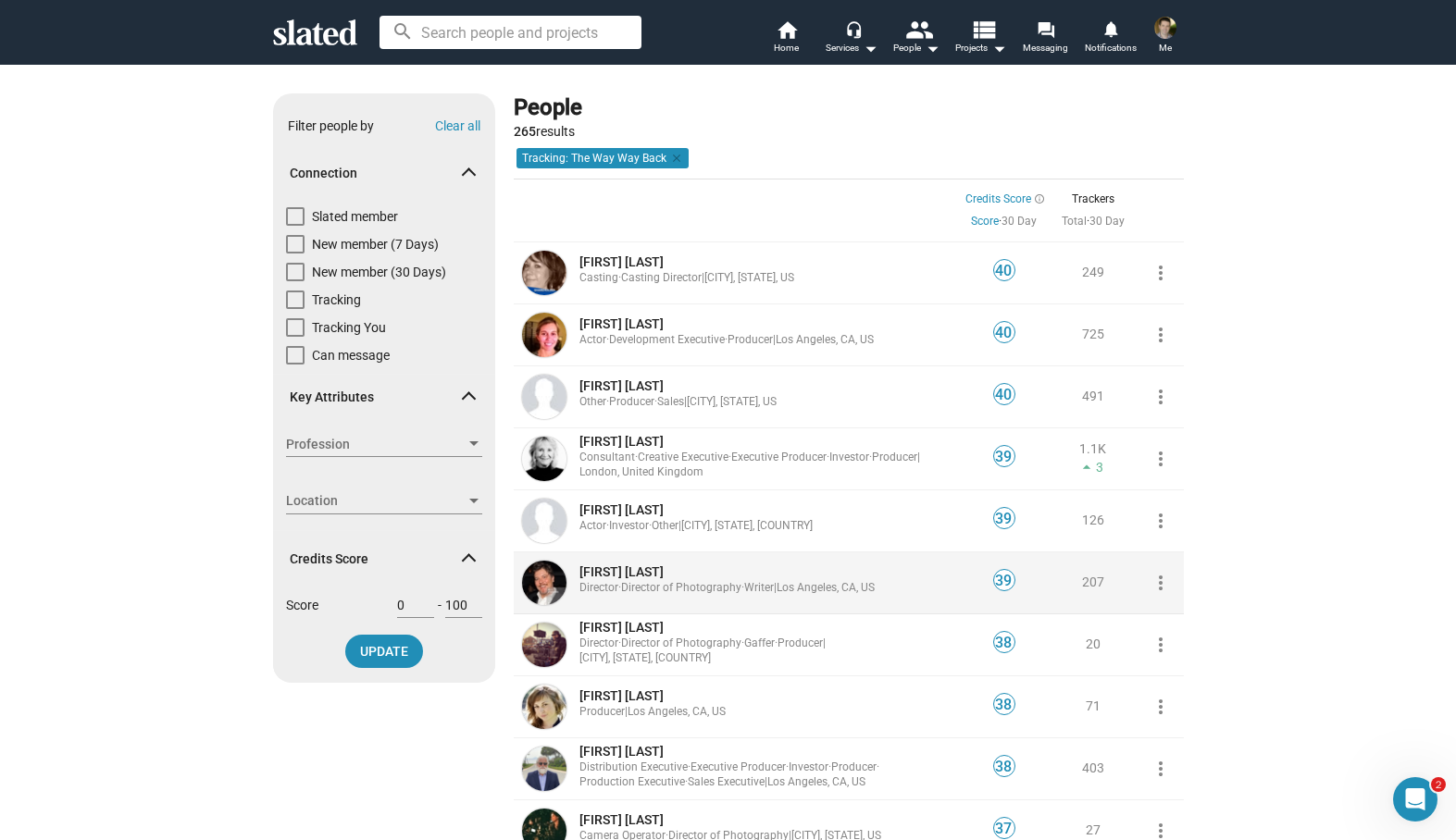 scroll, scrollTop: 305, scrollLeft: 0, axis: vertical 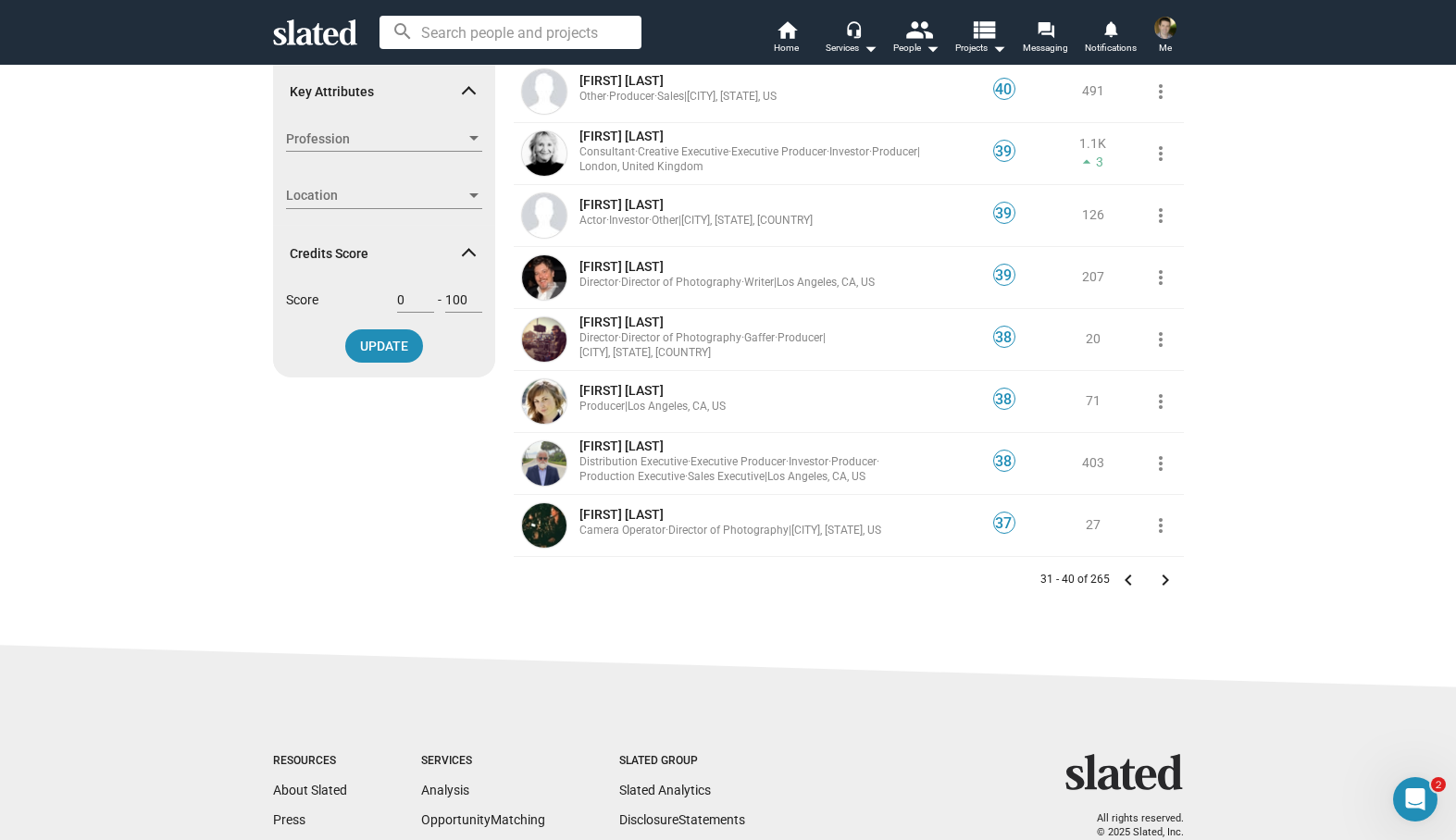 click on "keyboard_arrow_right" 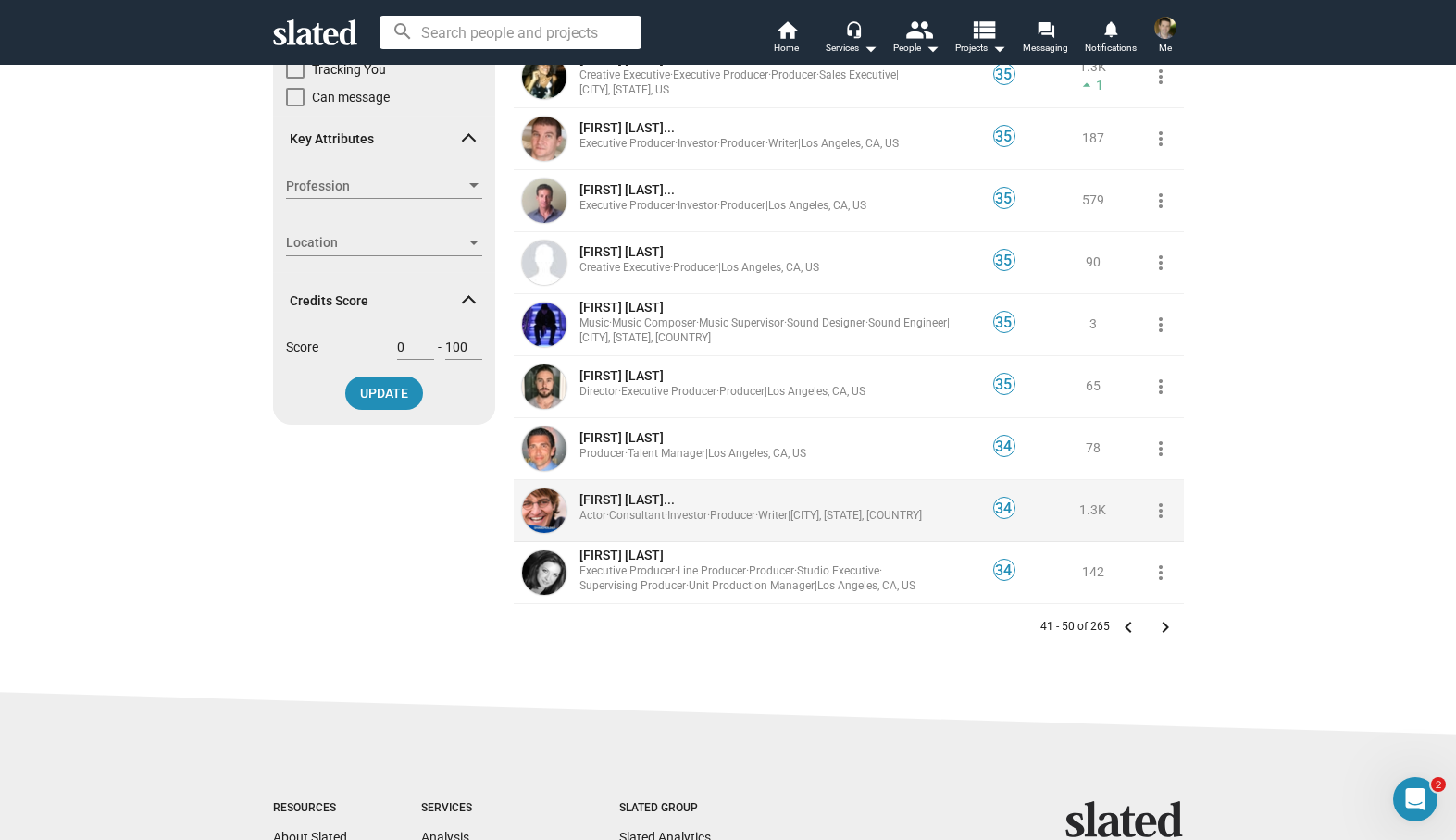 scroll, scrollTop: 277, scrollLeft: 0, axis: vertical 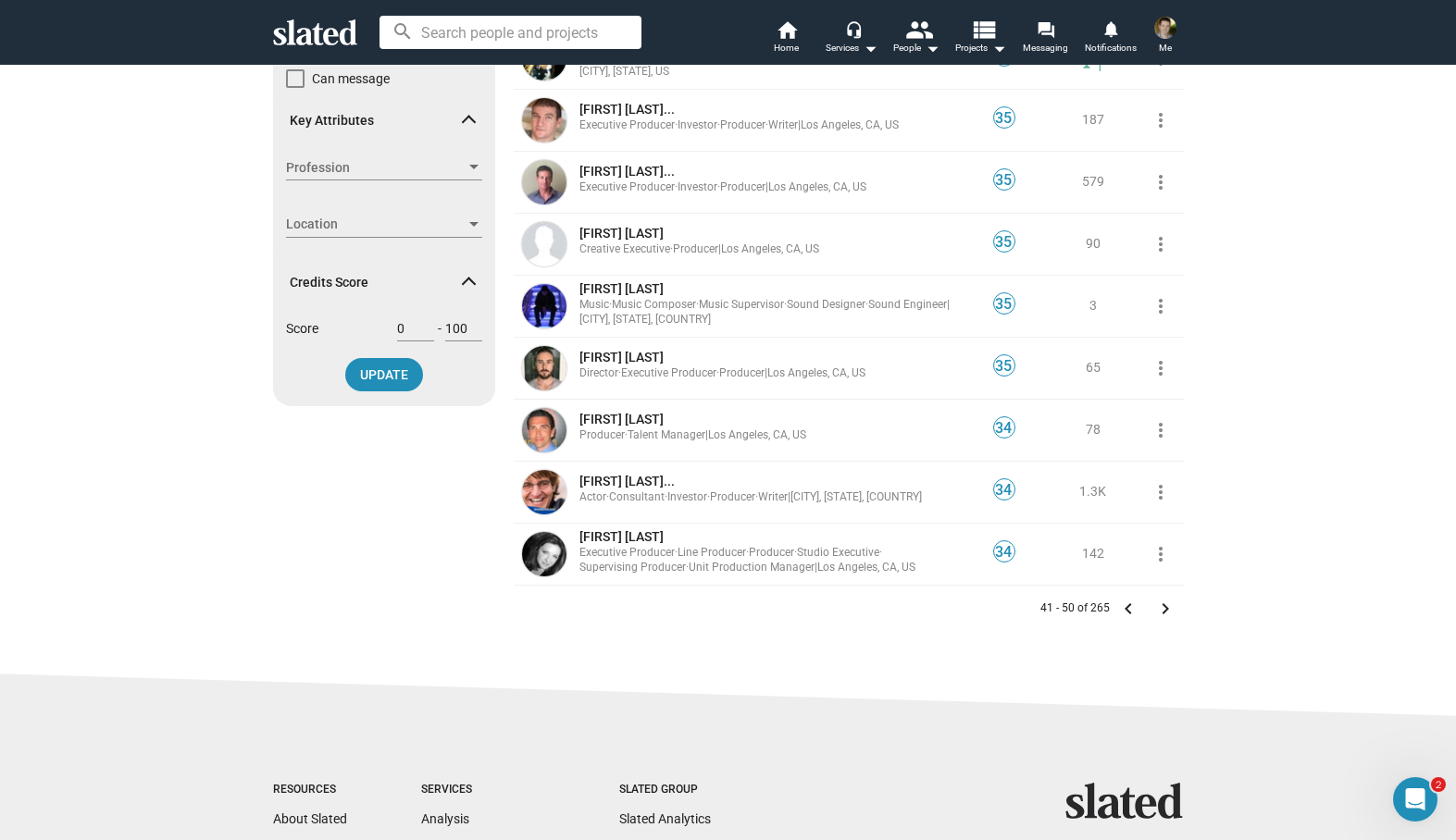 click on "keyboard_arrow_right" 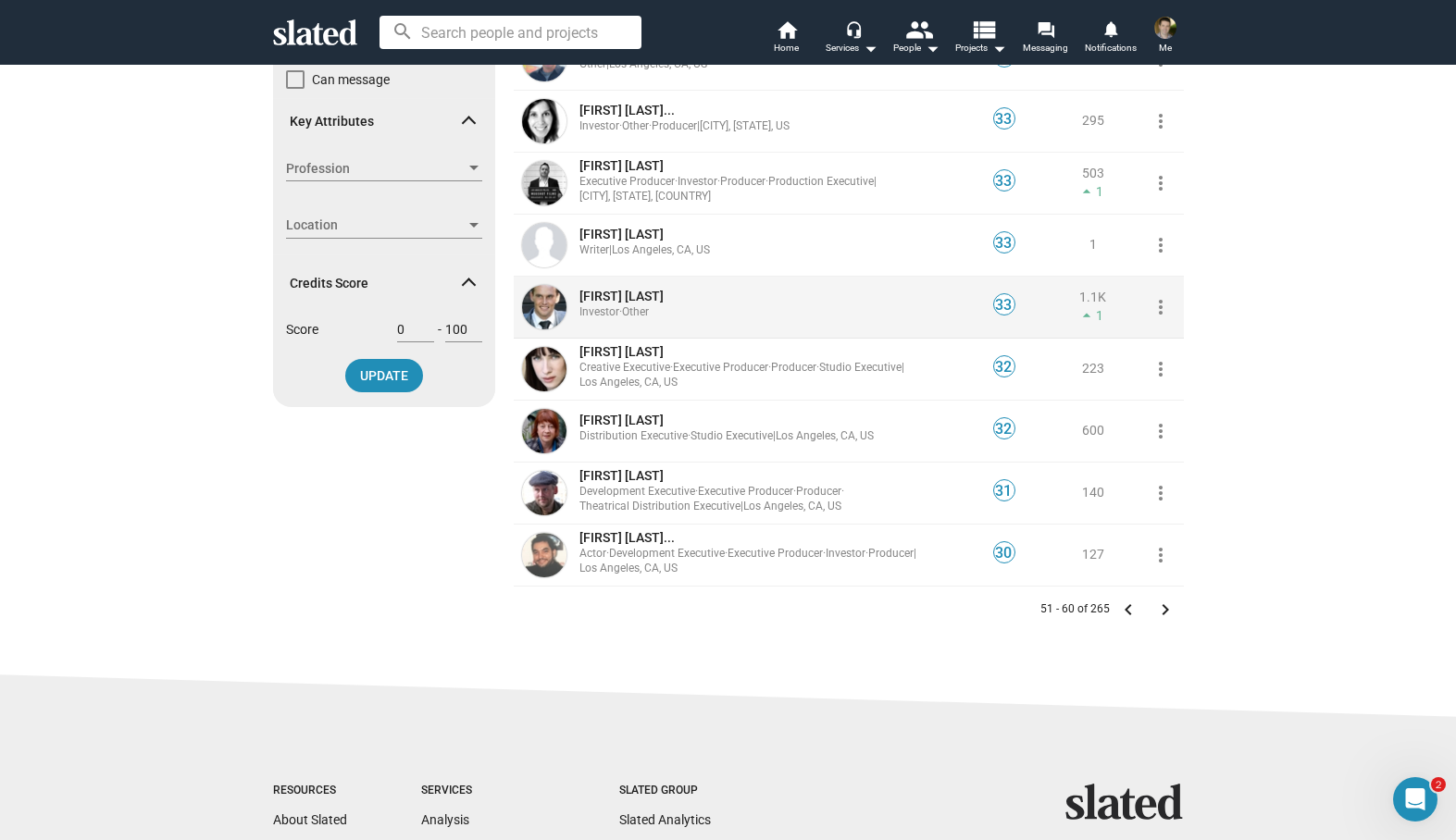 scroll, scrollTop: 243, scrollLeft: 0, axis: vertical 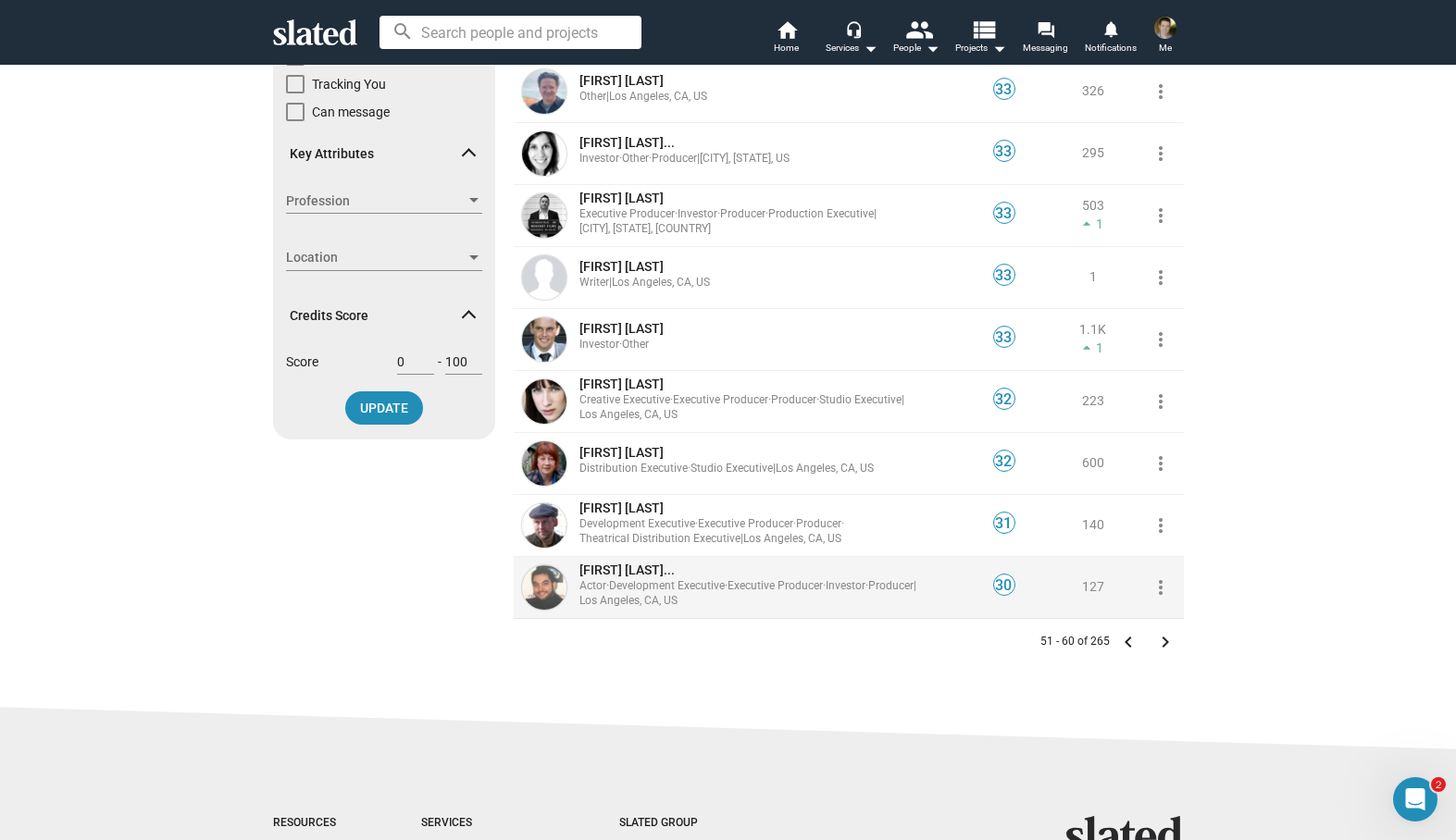 click on "Executive Producer  ·" 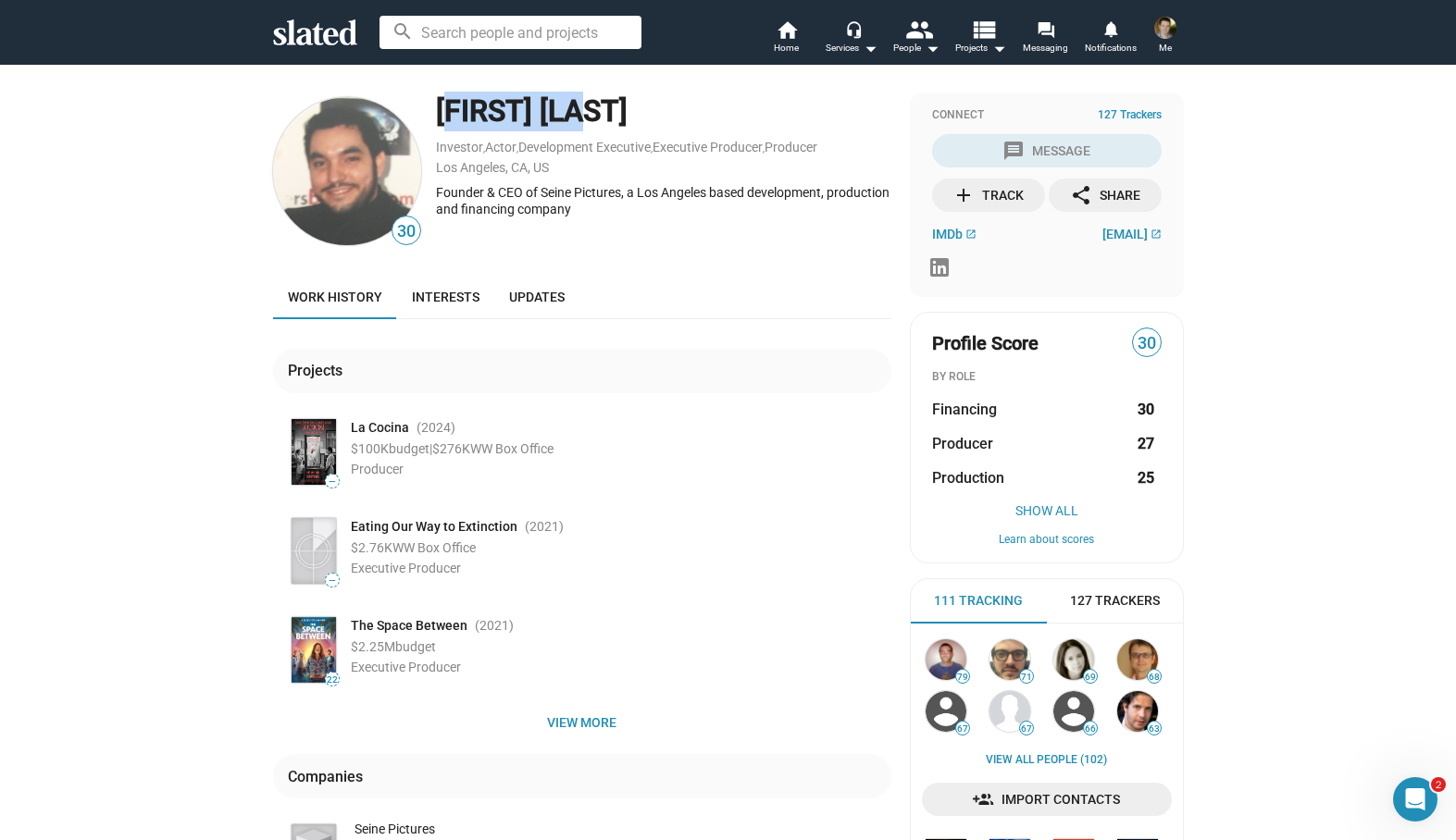 drag, startPoint x: 426, startPoint y: 113, endPoint x: 596, endPoint y: 125, distance: 170.423 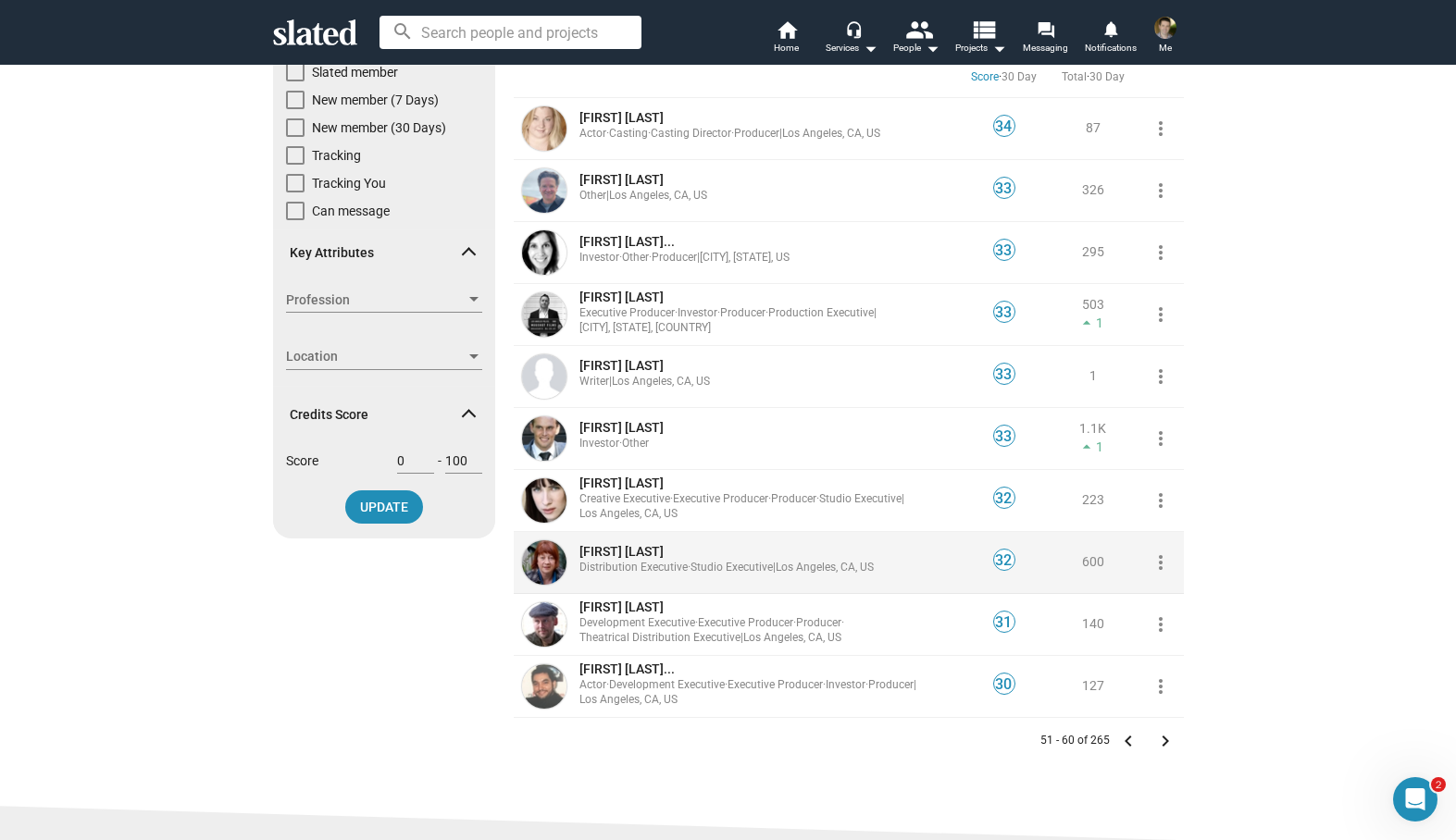 scroll, scrollTop: 151, scrollLeft: 0, axis: vertical 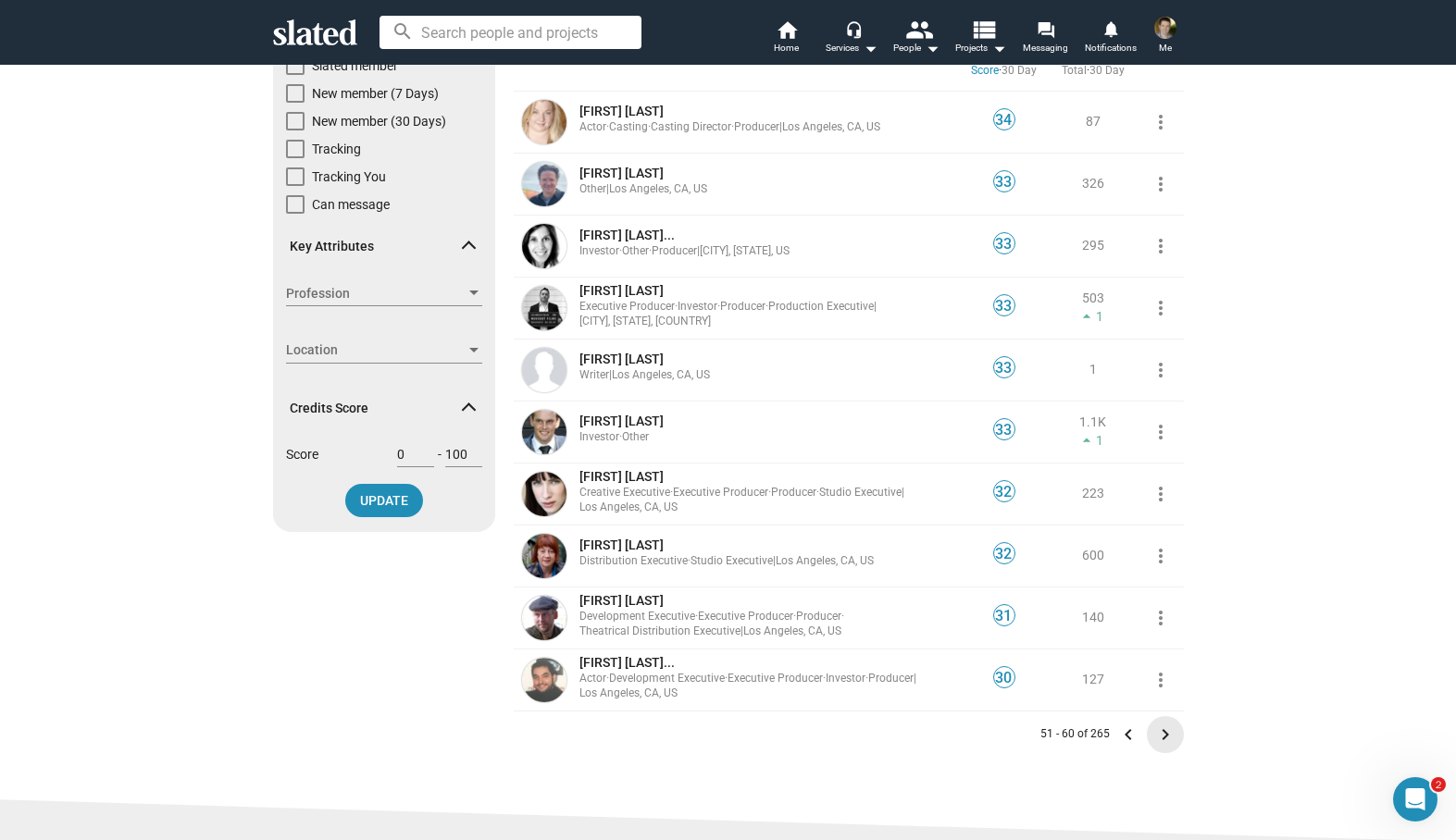 click on "keyboard_arrow_right" 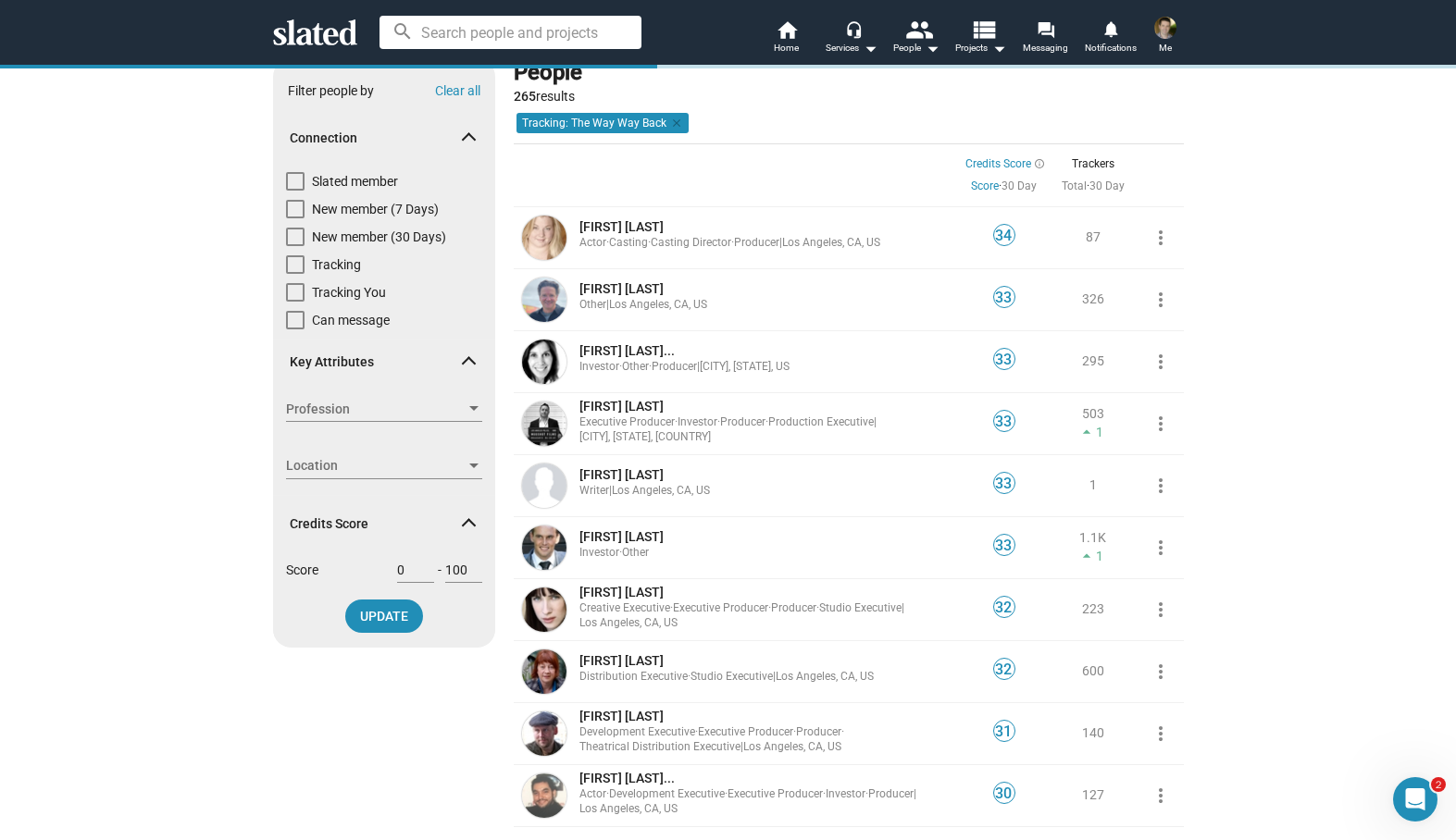 scroll, scrollTop: 0, scrollLeft: 0, axis: both 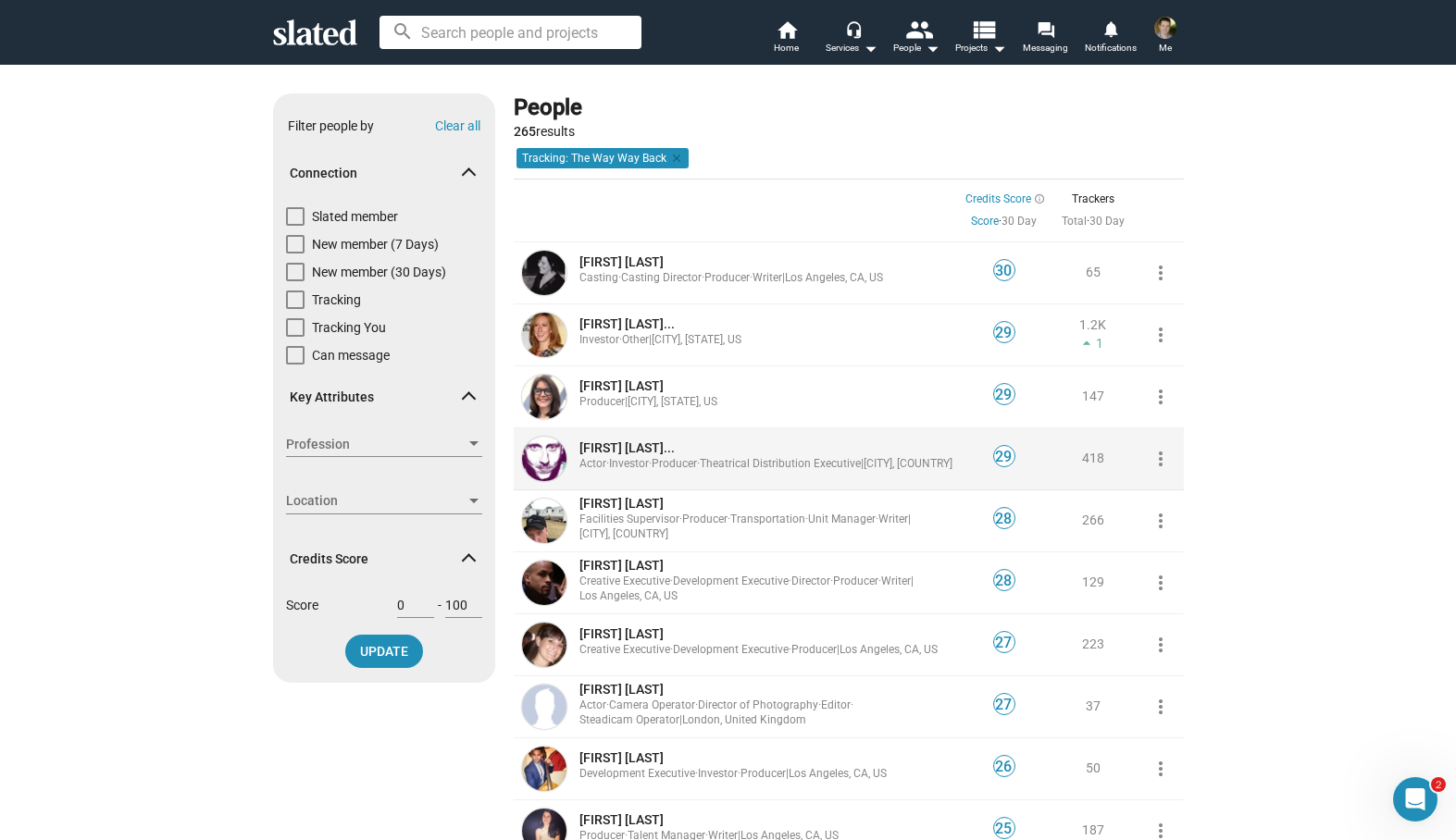 click on "[FIRST] [LAST]..." 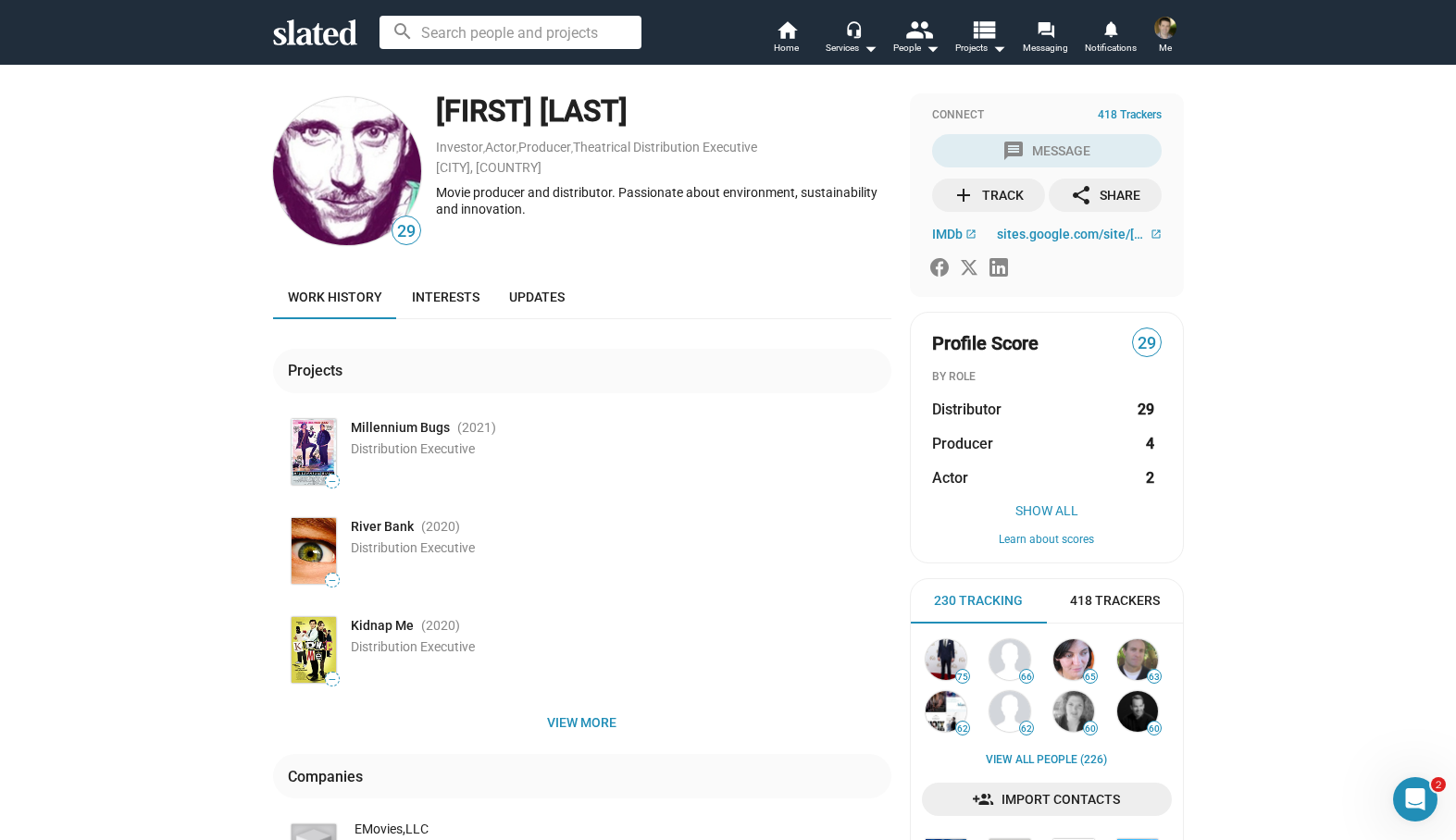 drag, startPoint x: 432, startPoint y: 109, endPoint x: 703, endPoint y: 105, distance: 271.0295 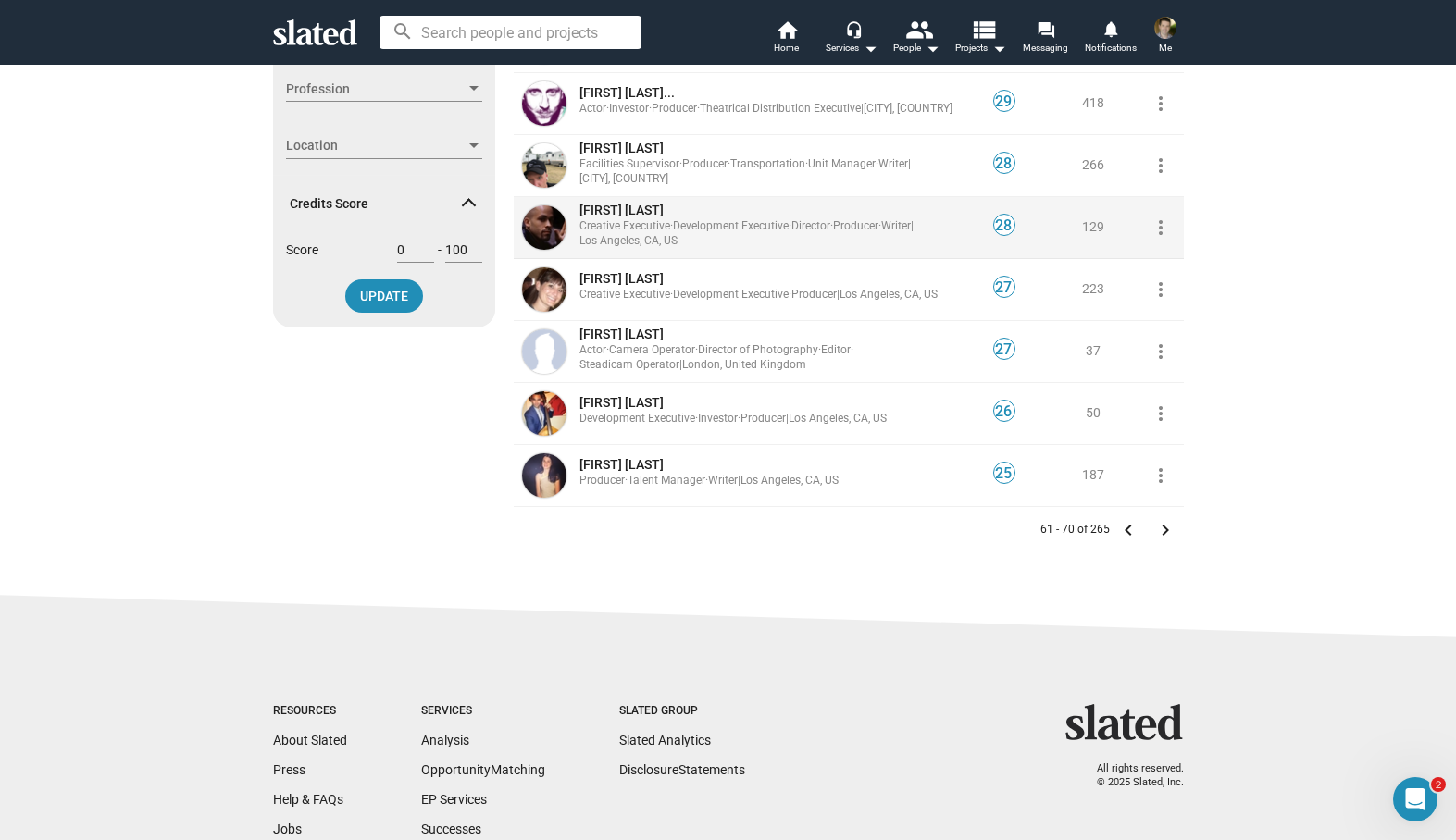 scroll, scrollTop: 359, scrollLeft: 0, axis: vertical 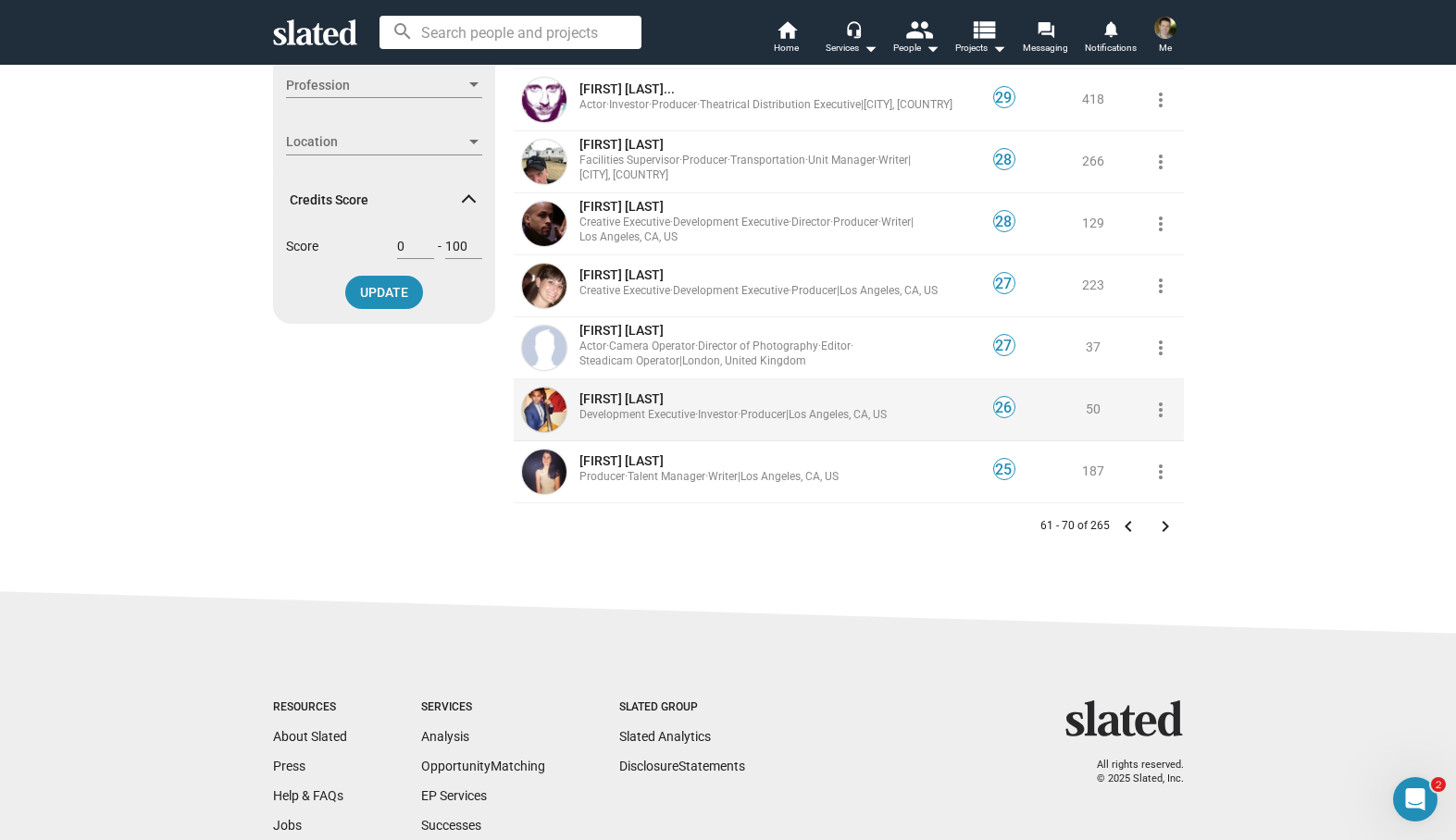 click on "[FIRST] [LAST]" 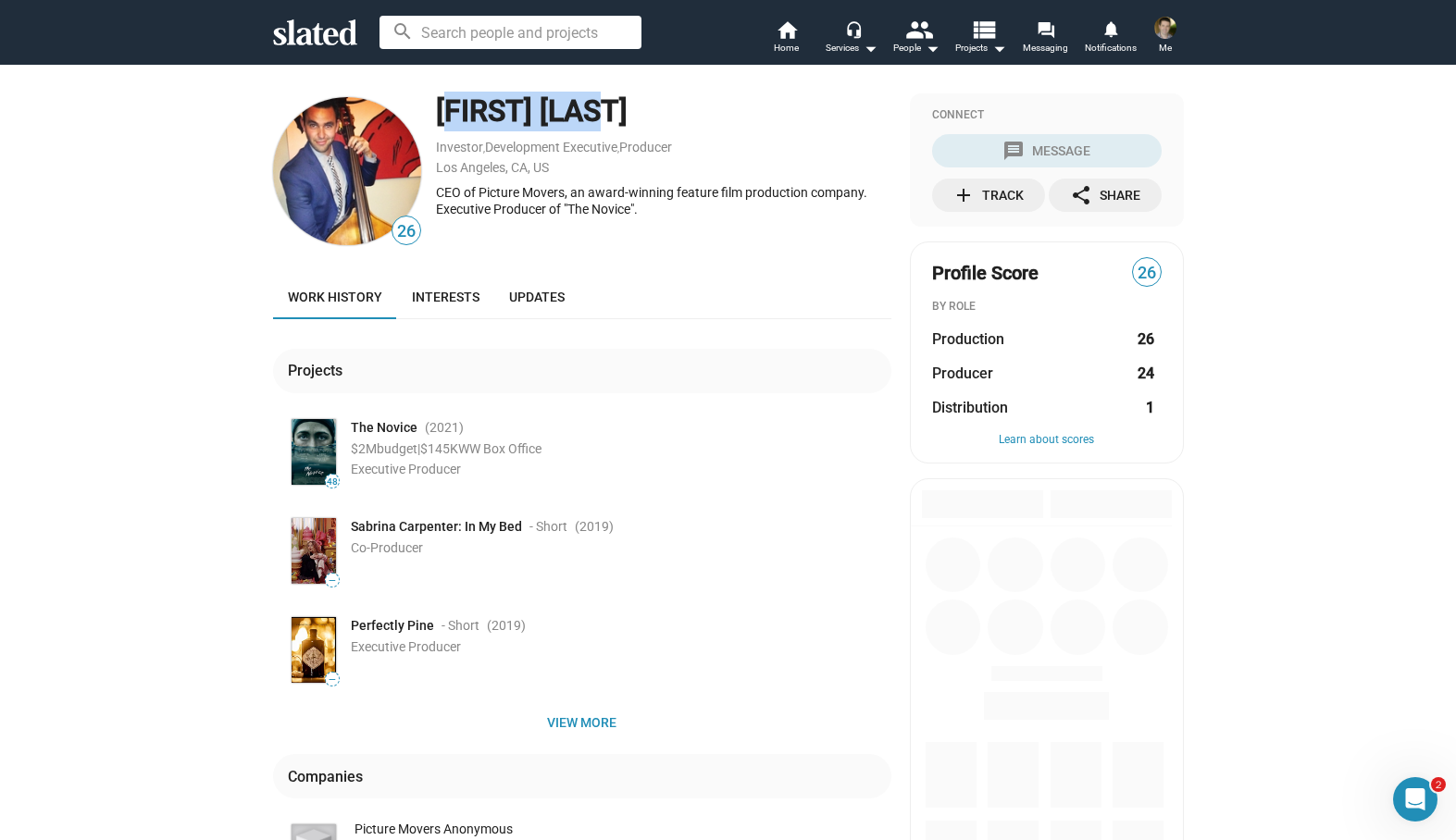 drag, startPoint x: 434, startPoint y: 110, endPoint x: 632, endPoint y: 119, distance: 198.20444 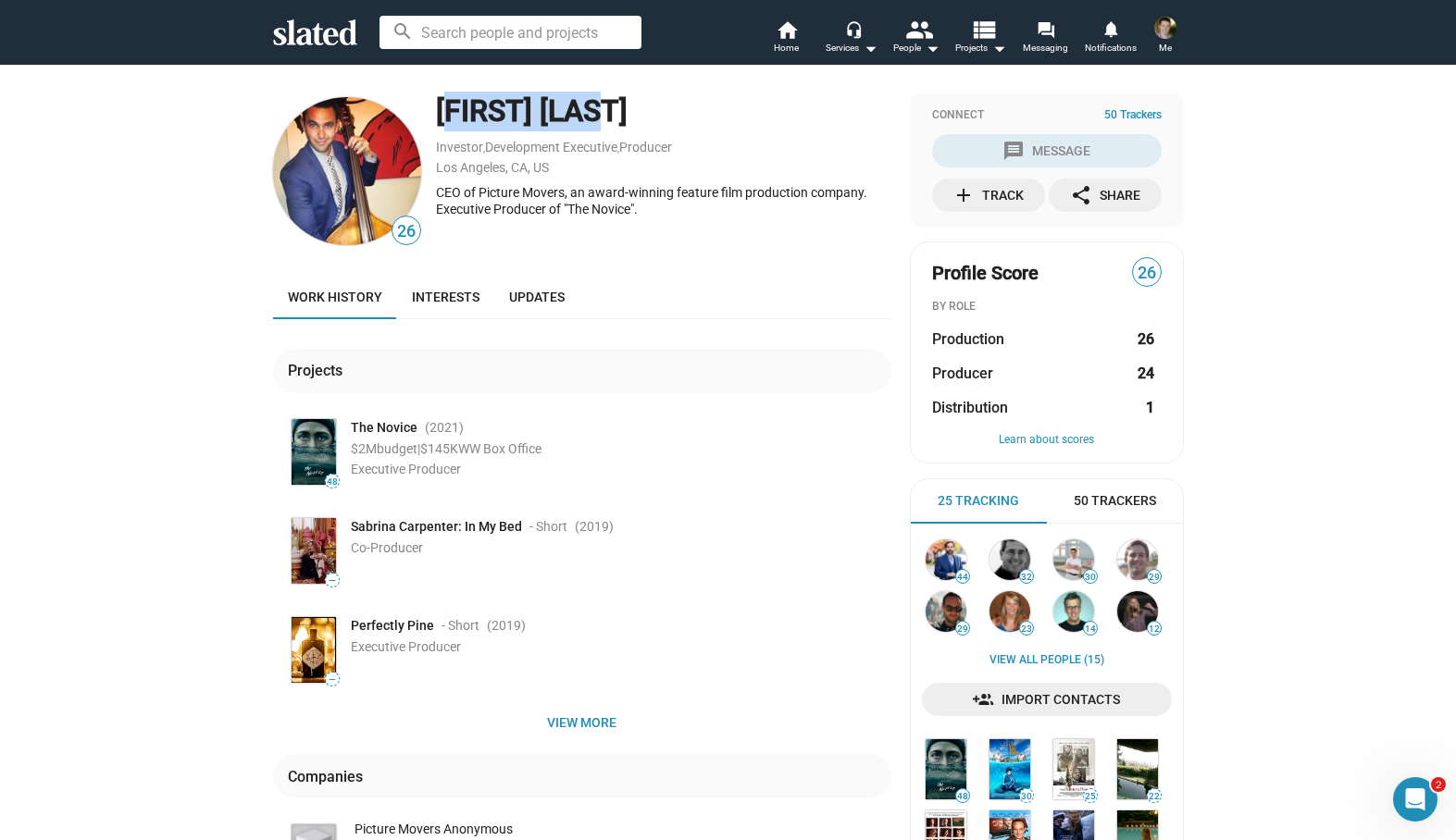 copy on "[FIRST] [LAST]" 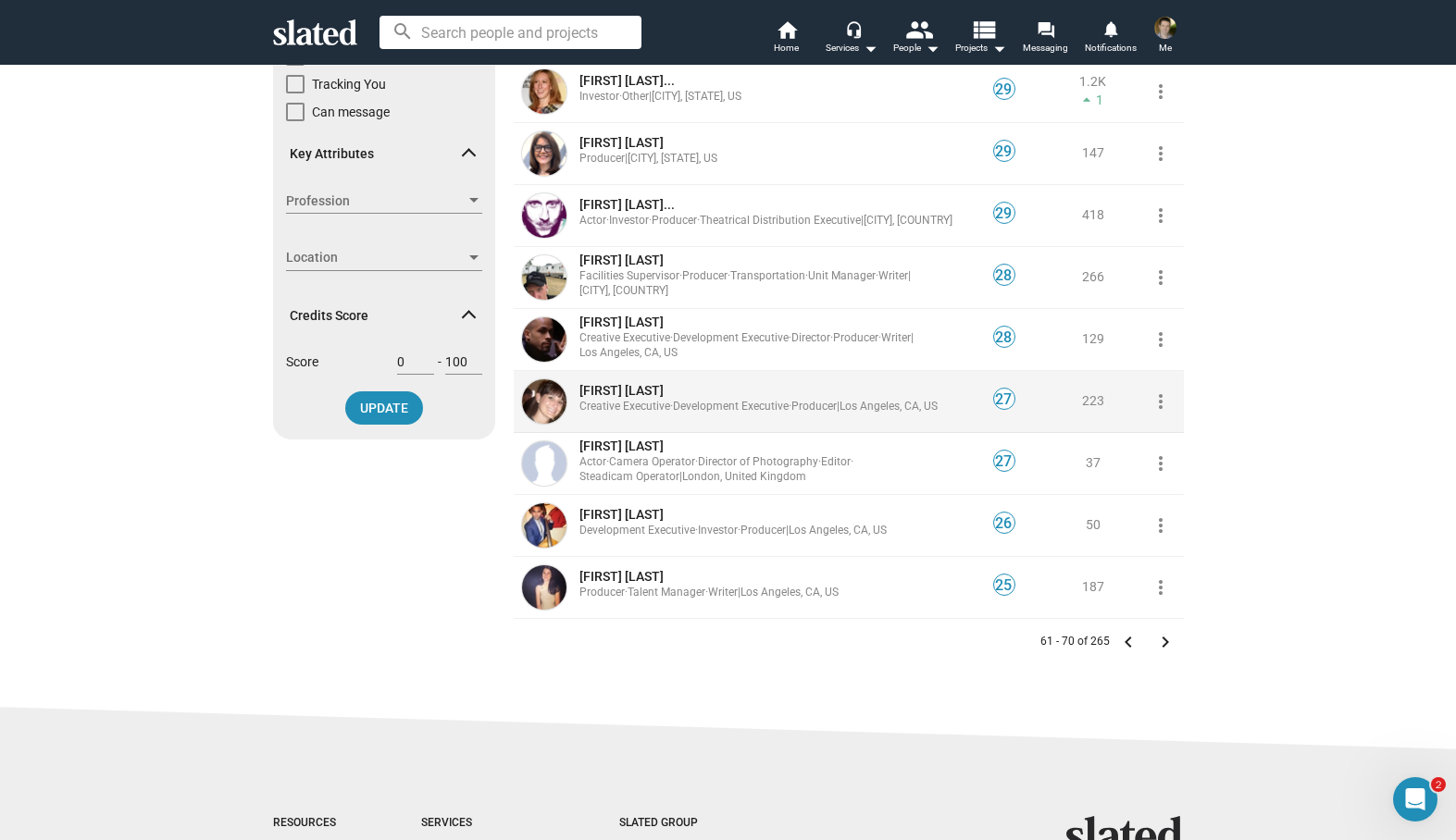 scroll, scrollTop: 273, scrollLeft: 0, axis: vertical 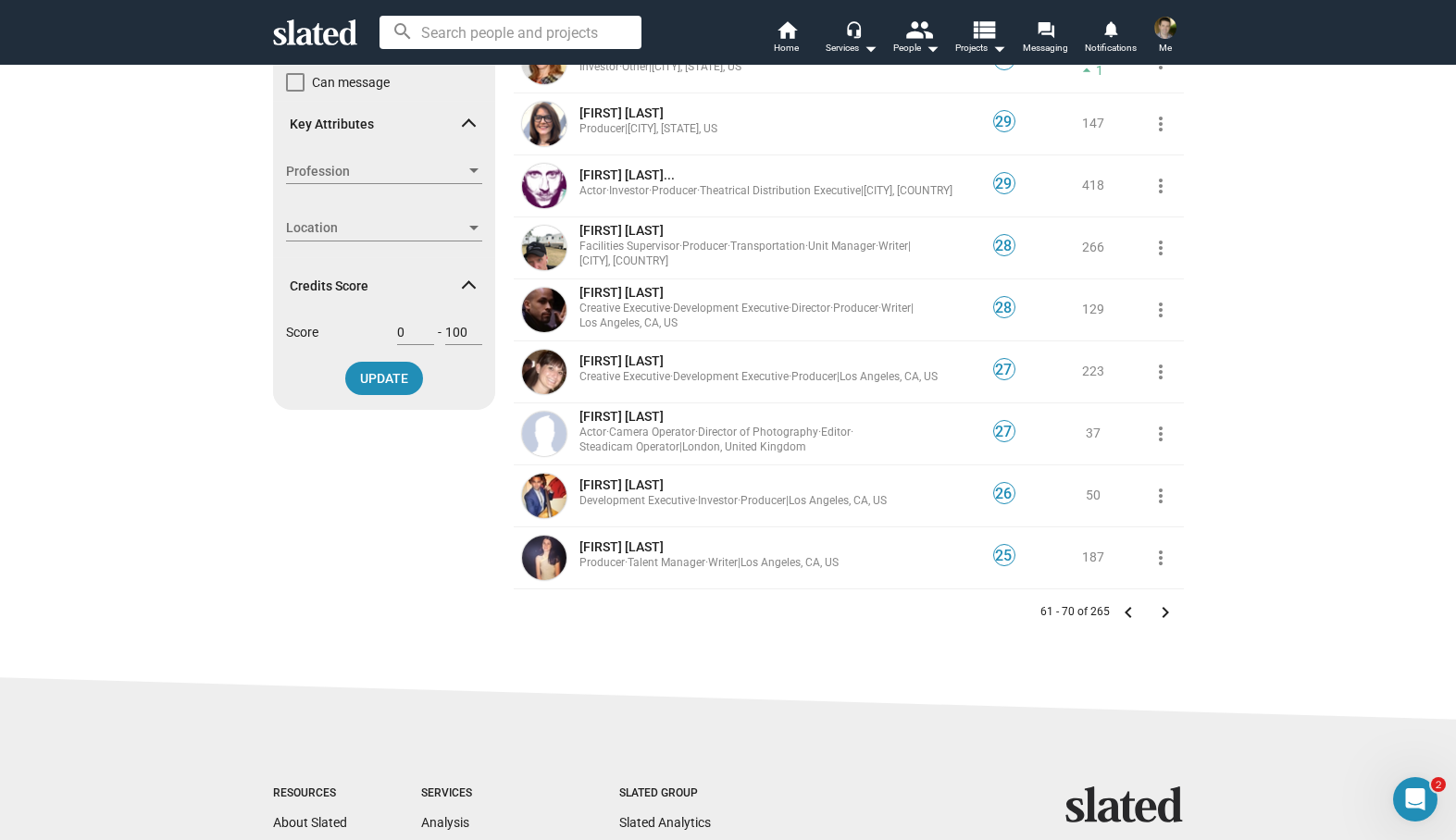 click on "keyboard_arrow_right" 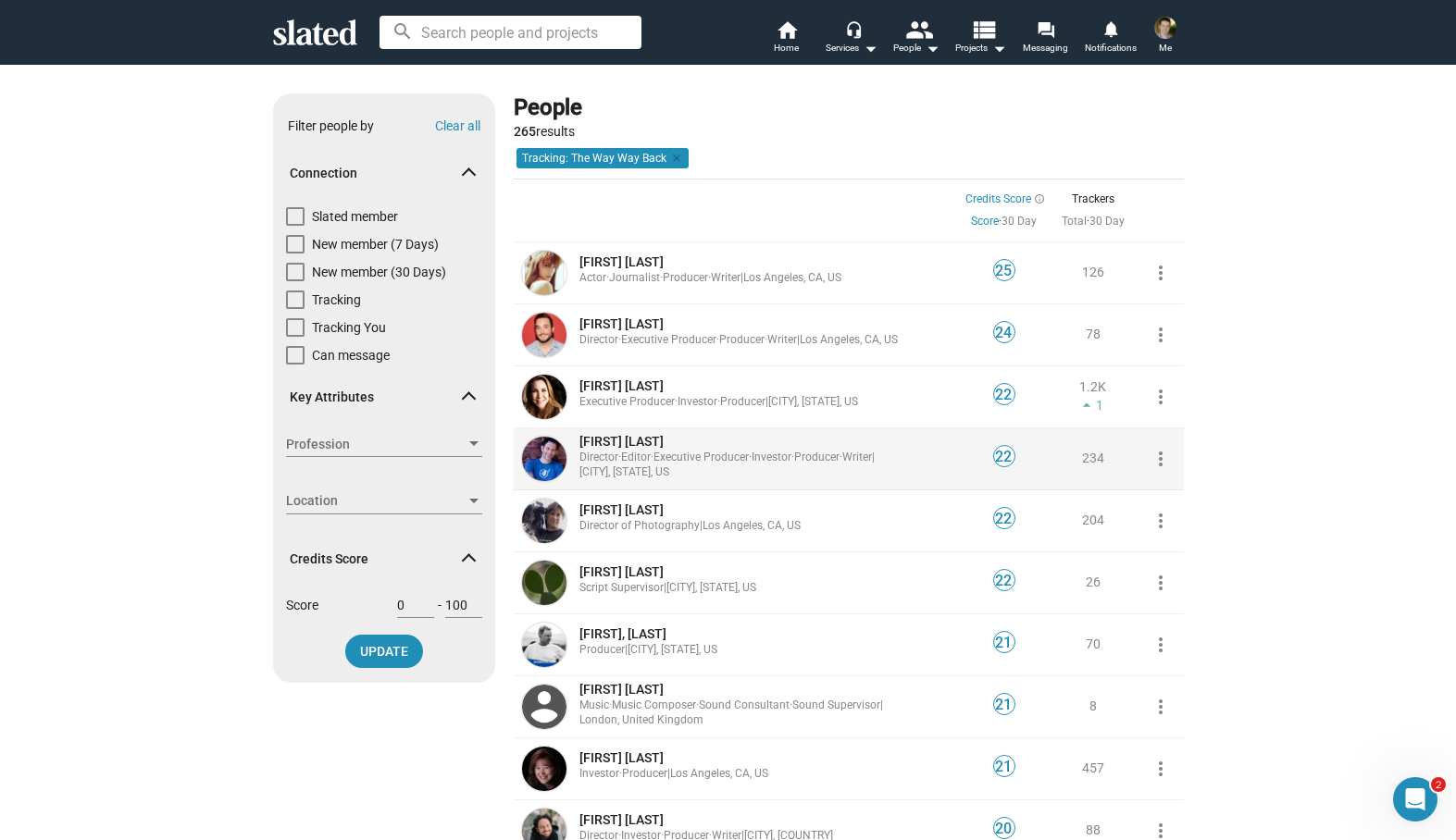 scroll, scrollTop: 24, scrollLeft: 0, axis: vertical 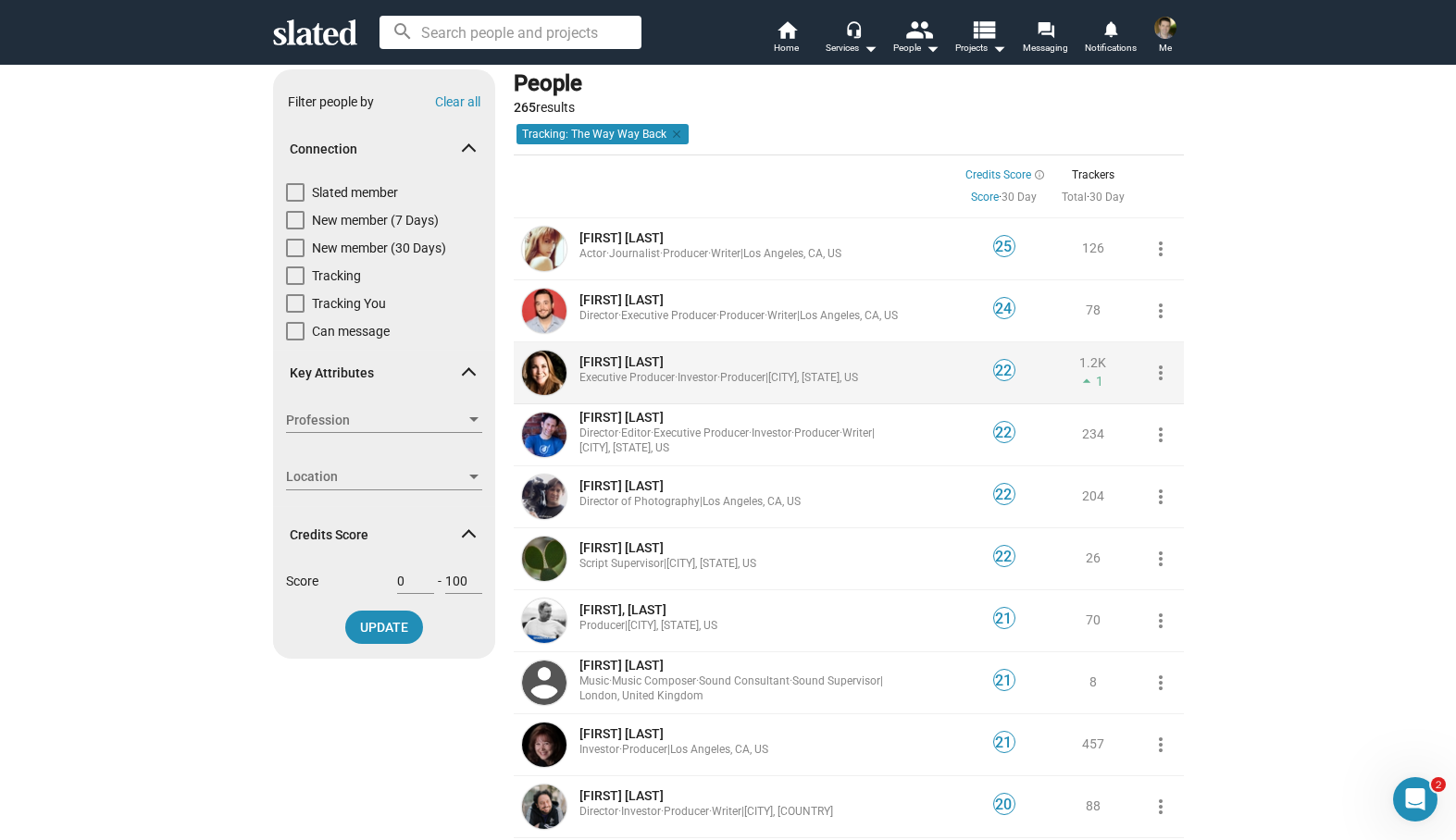 click on "[FIRST] [LAST] Executive Producer  ·  Investor  ·  Producer  |  New York, NY, US" 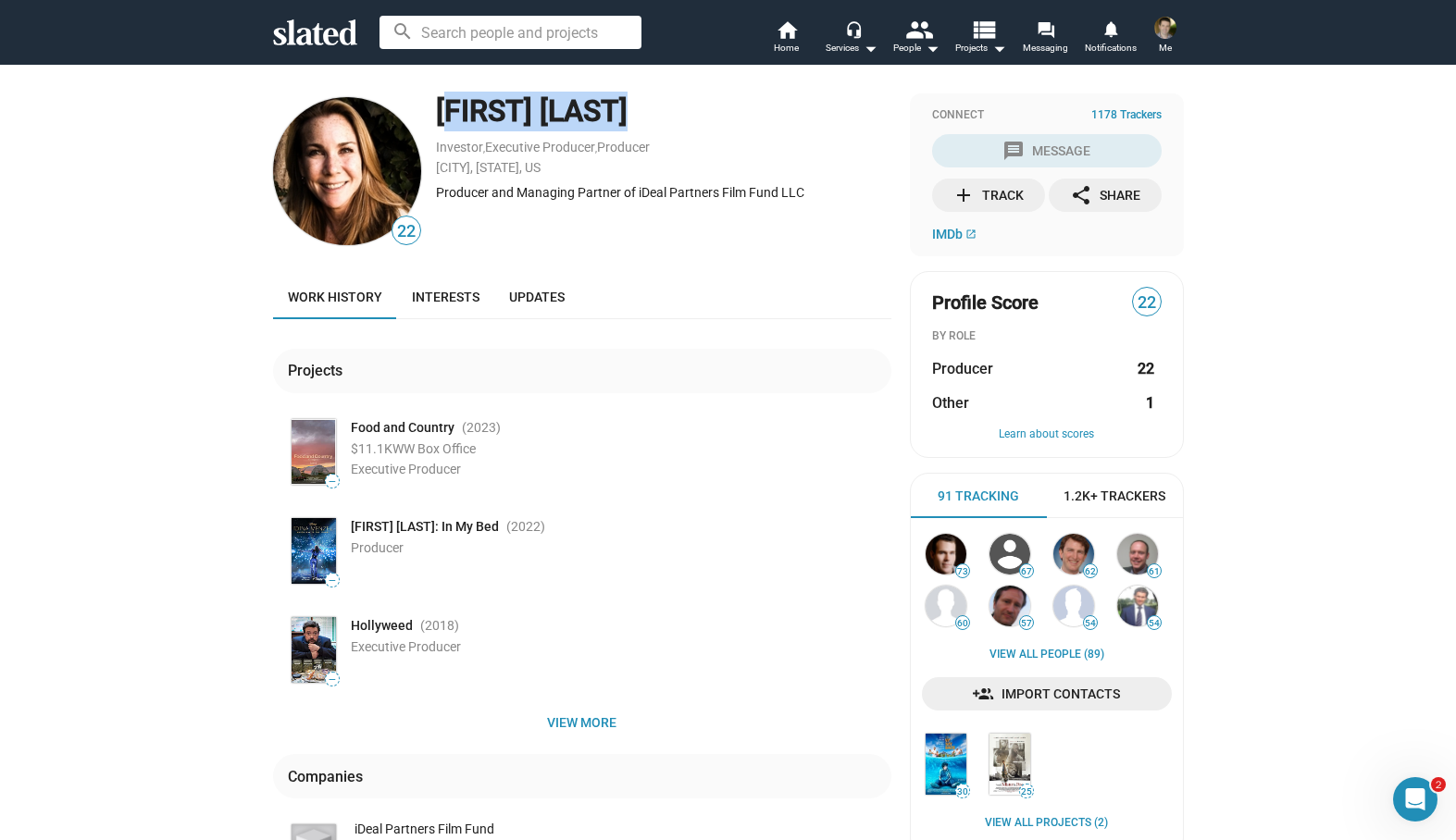 drag, startPoint x: 431, startPoint y: 109, endPoint x: 683, endPoint y: 117, distance: 252.127 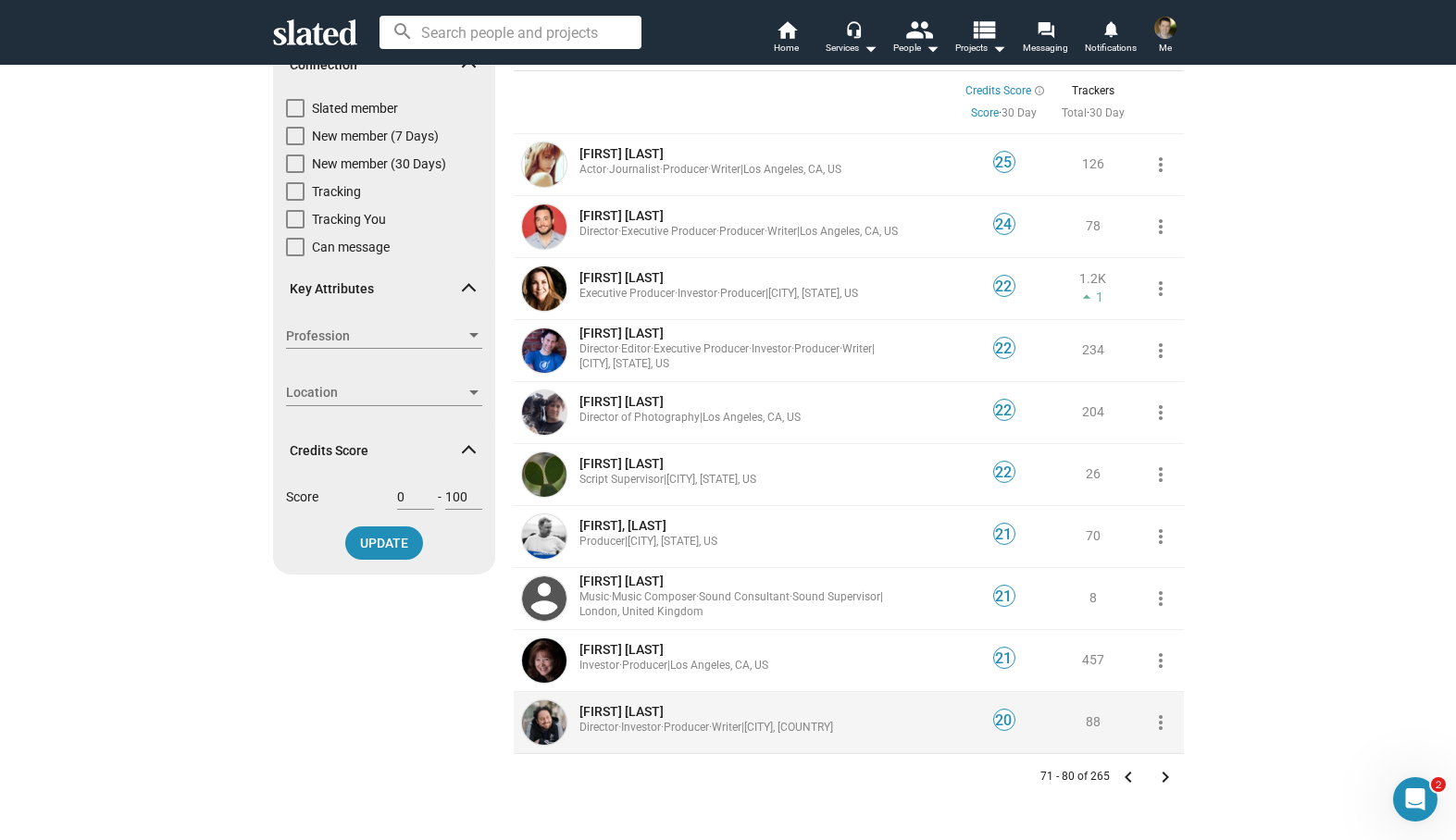 scroll, scrollTop: 120, scrollLeft: 0, axis: vertical 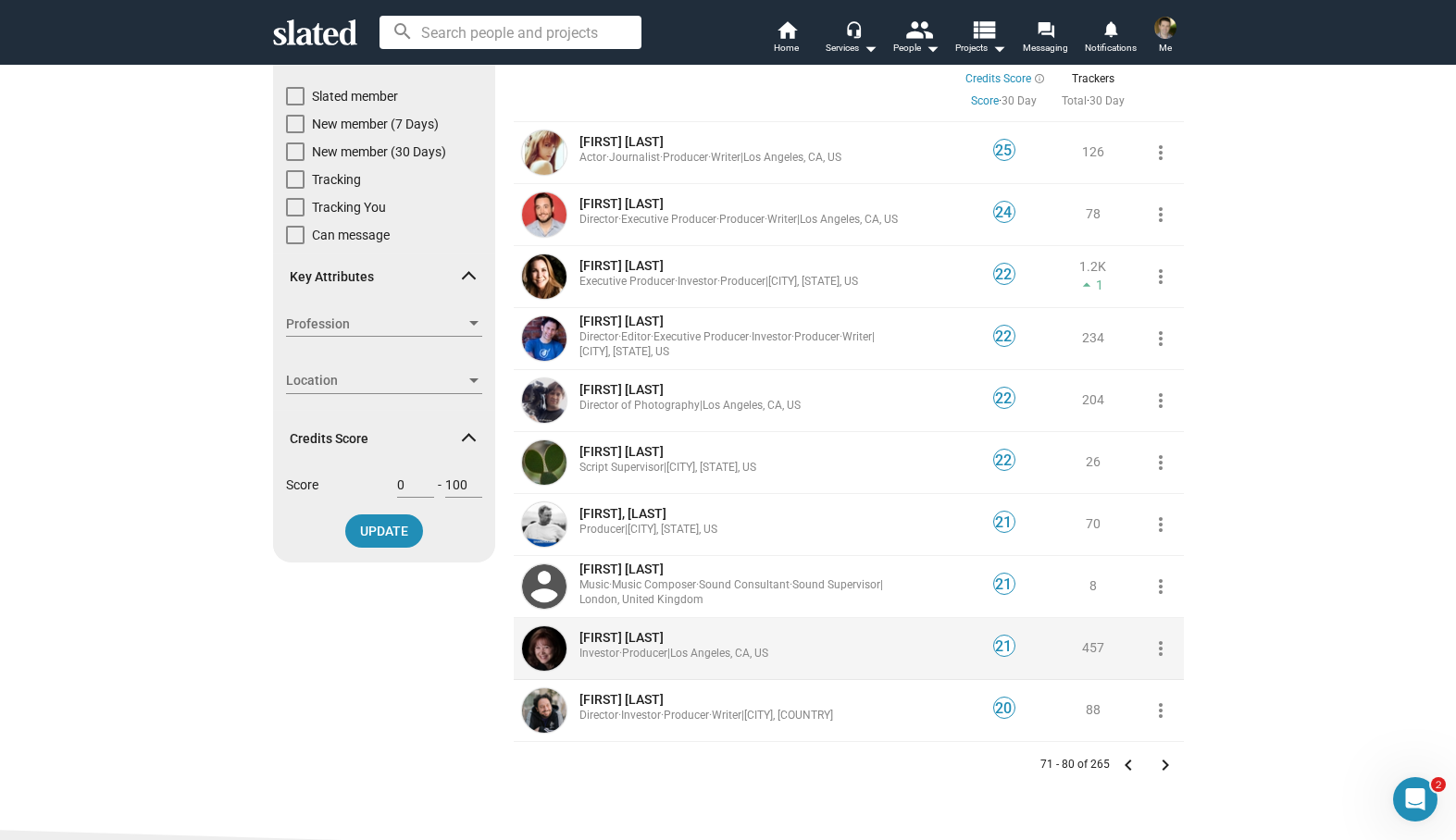 click on "[FIRST] [LAST]" 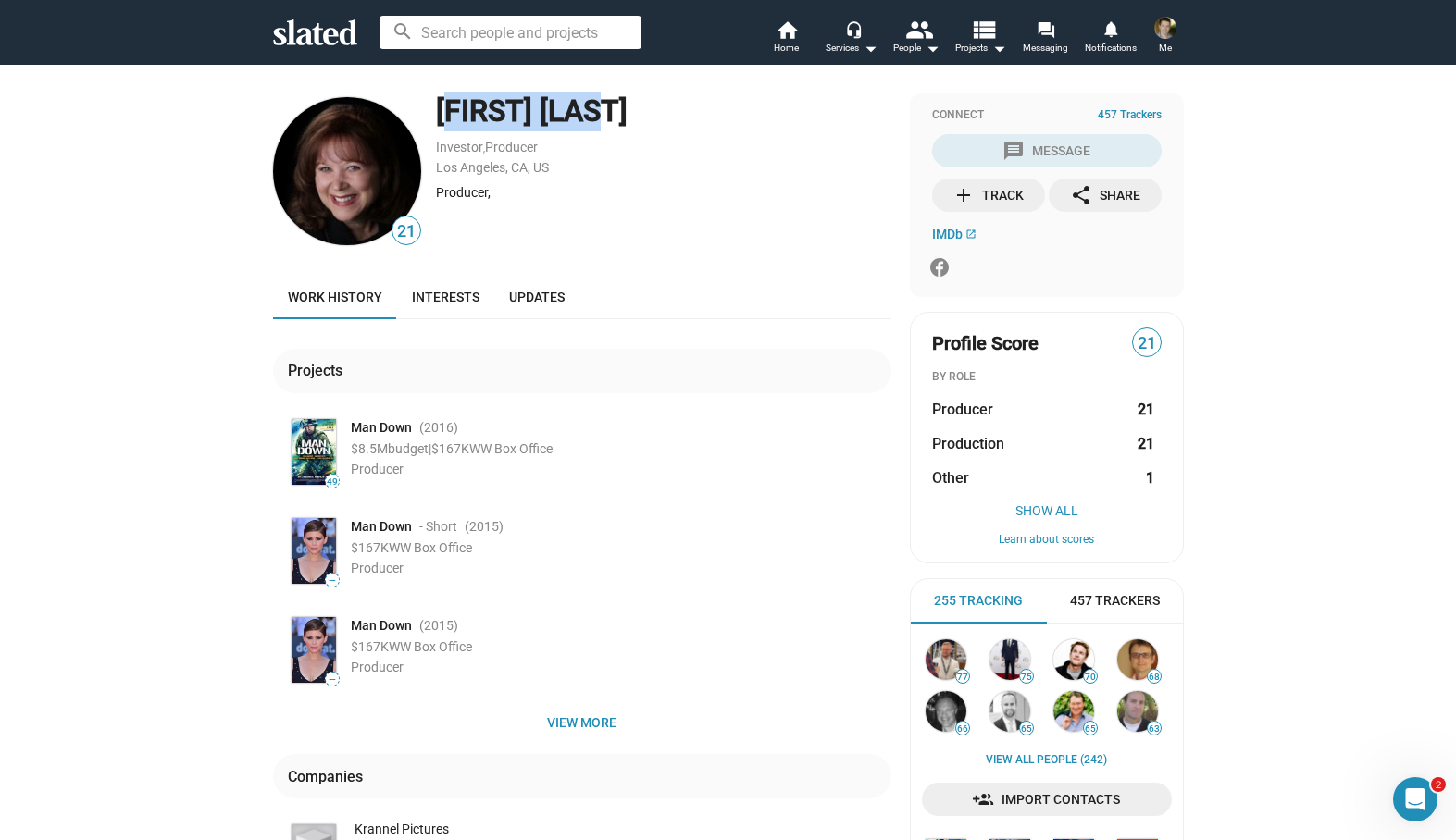 drag, startPoint x: 429, startPoint y: 110, endPoint x: 641, endPoint y: 112, distance: 212.0094 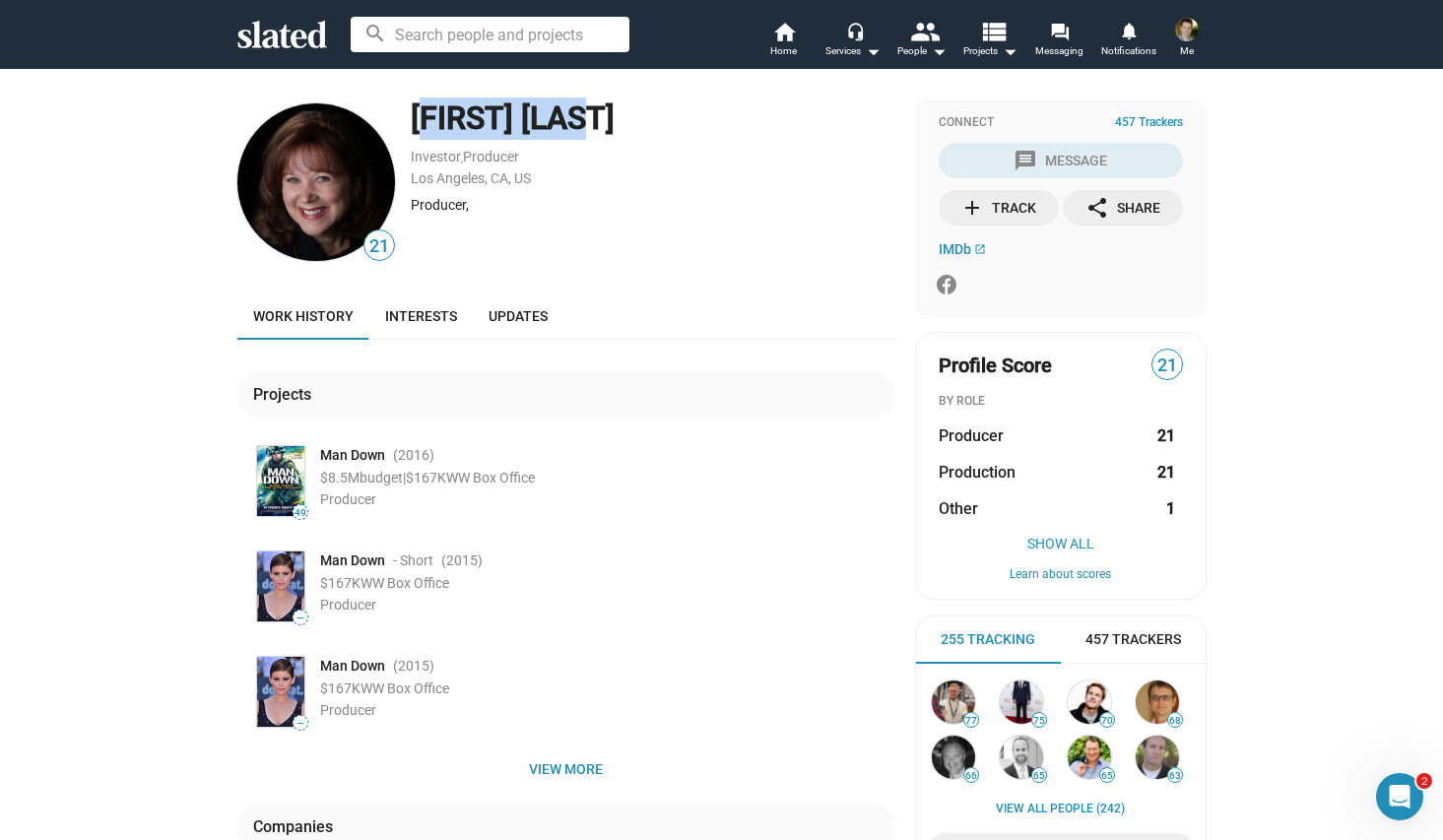 scroll, scrollTop: 0, scrollLeft: 0, axis: both 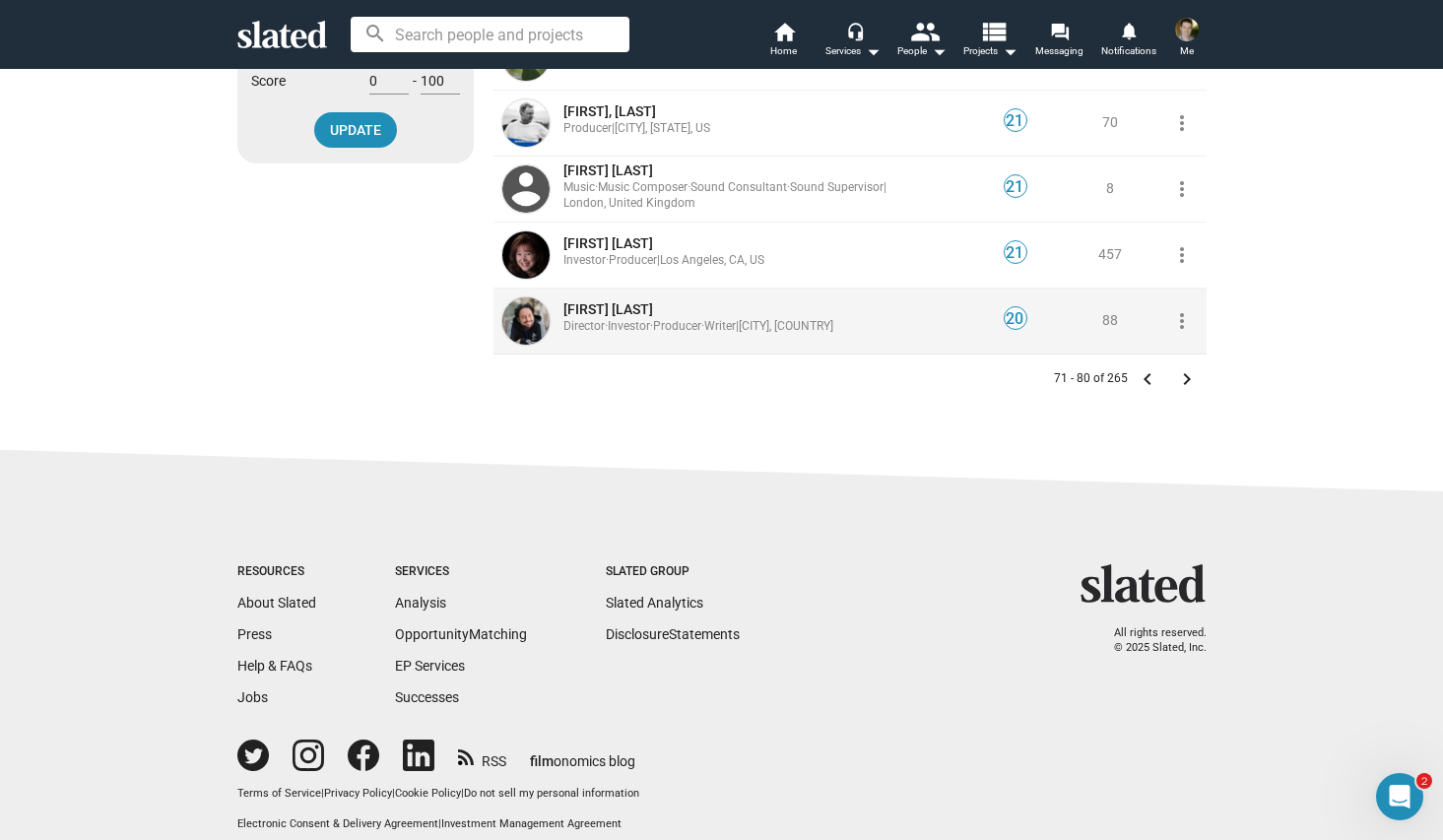 click on "[FIRST] [LAST]" 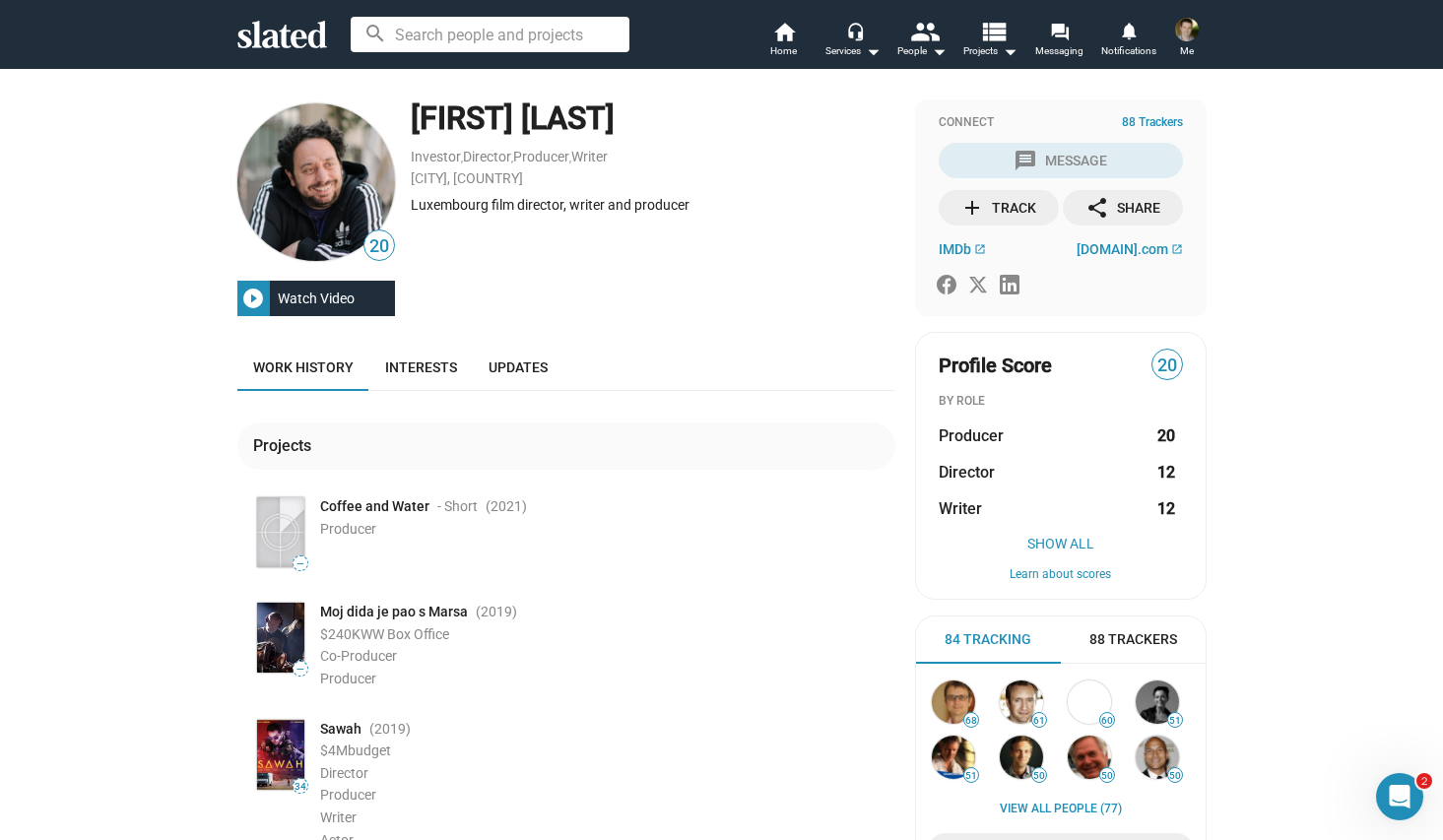 click on "[FIRST] [LAST]" 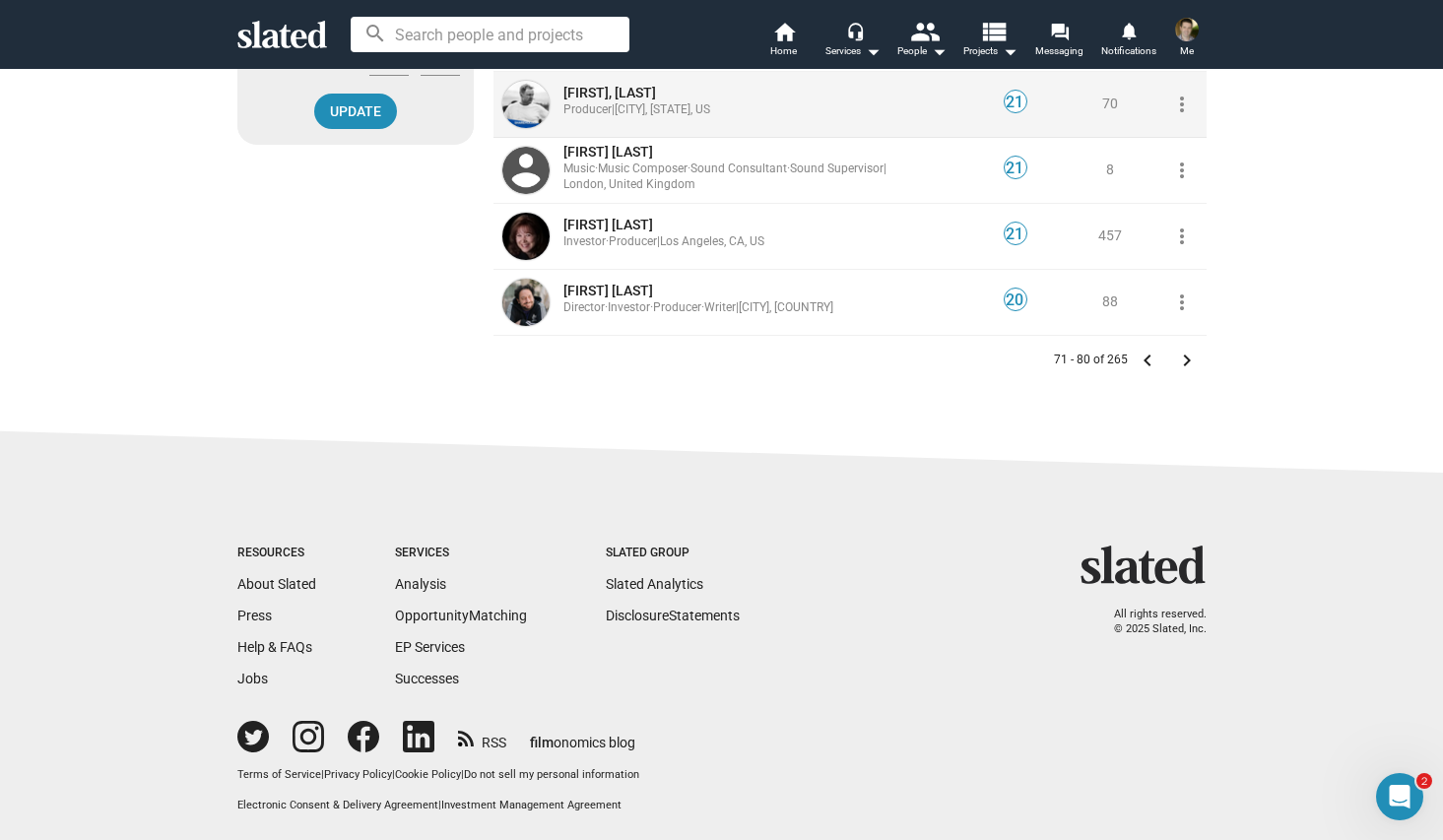scroll, scrollTop: 584, scrollLeft: 0, axis: vertical 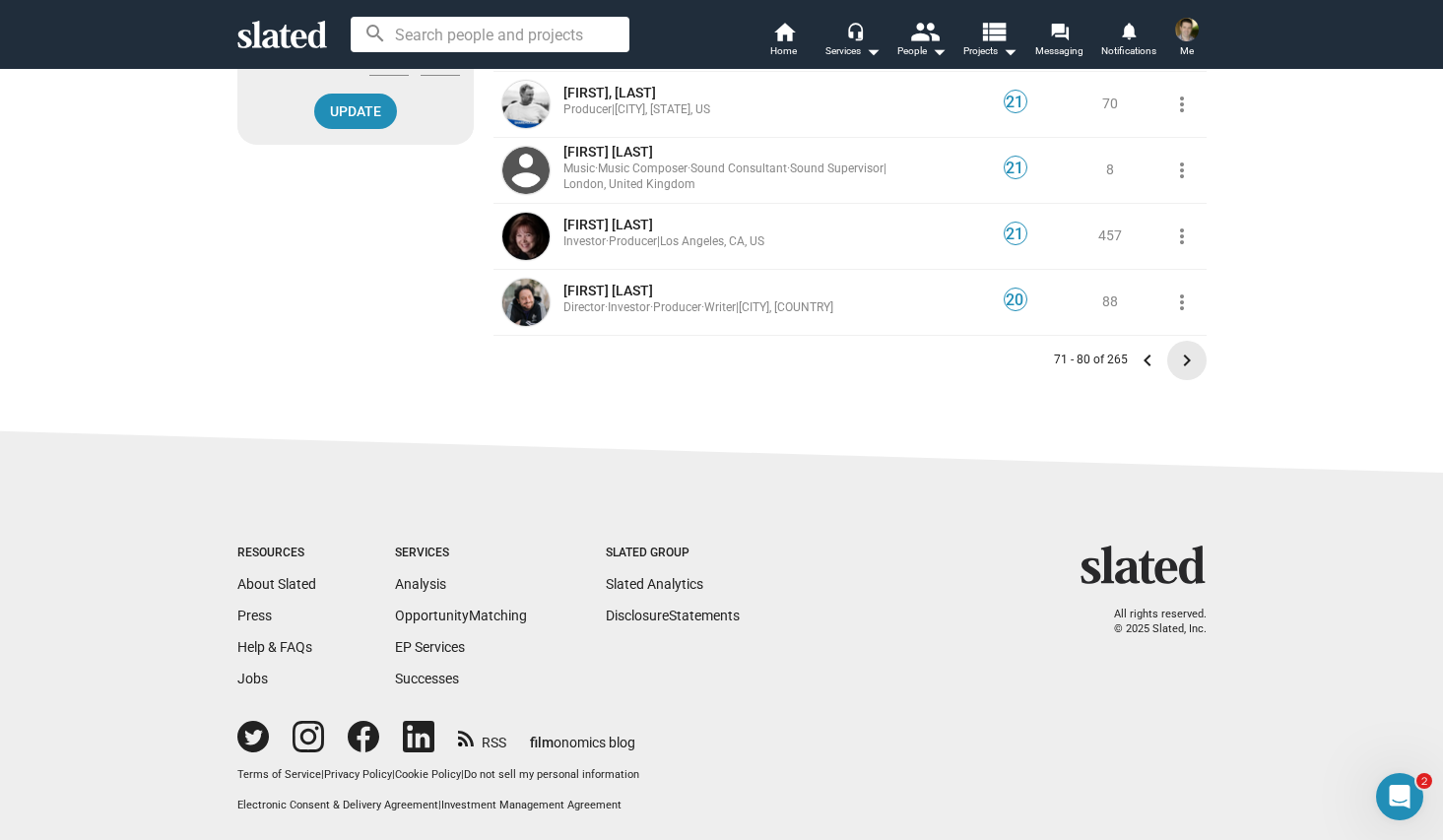 click on "keyboard_arrow_right" 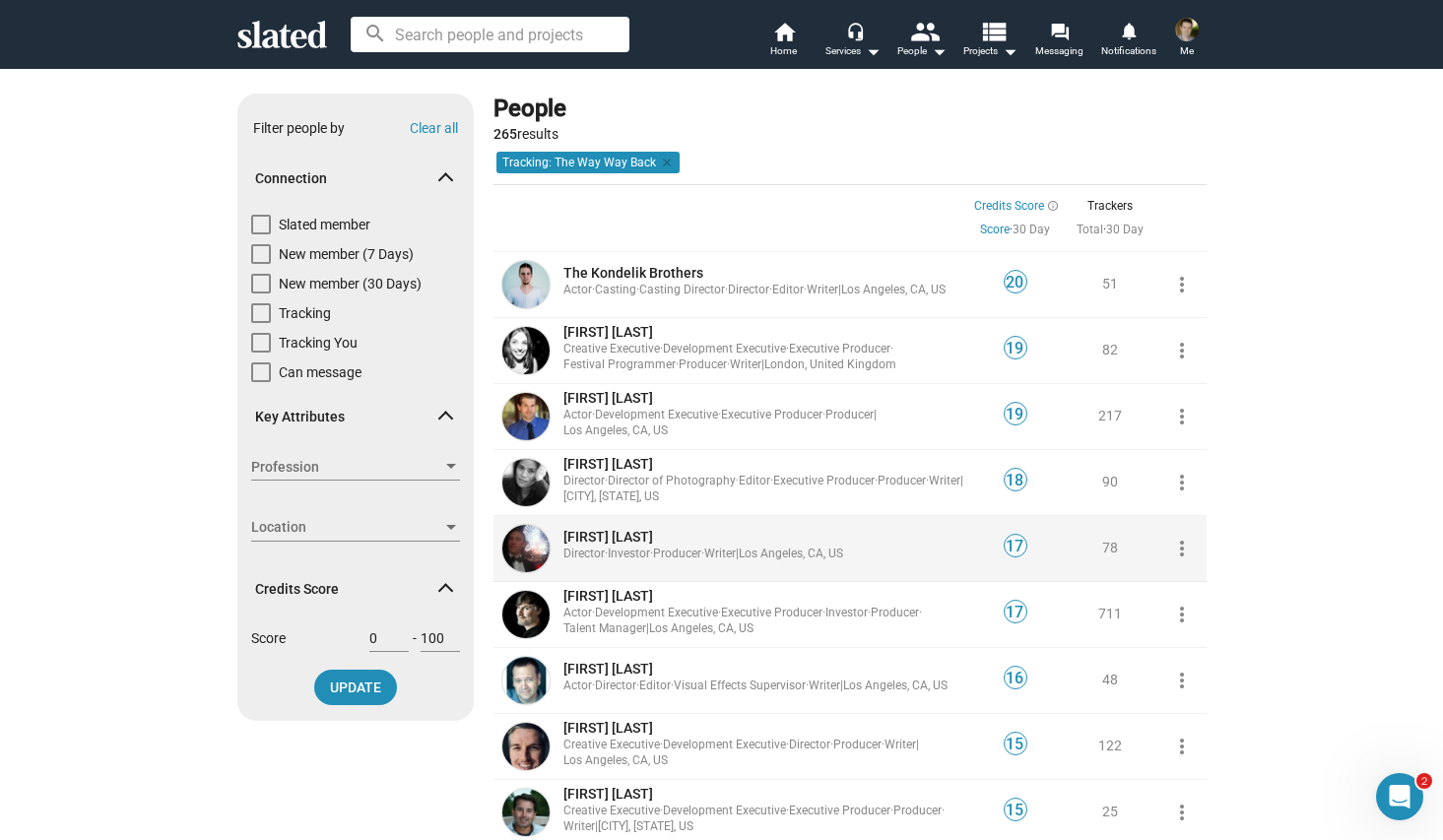 scroll, scrollTop: 8, scrollLeft: 0, axis: vertical 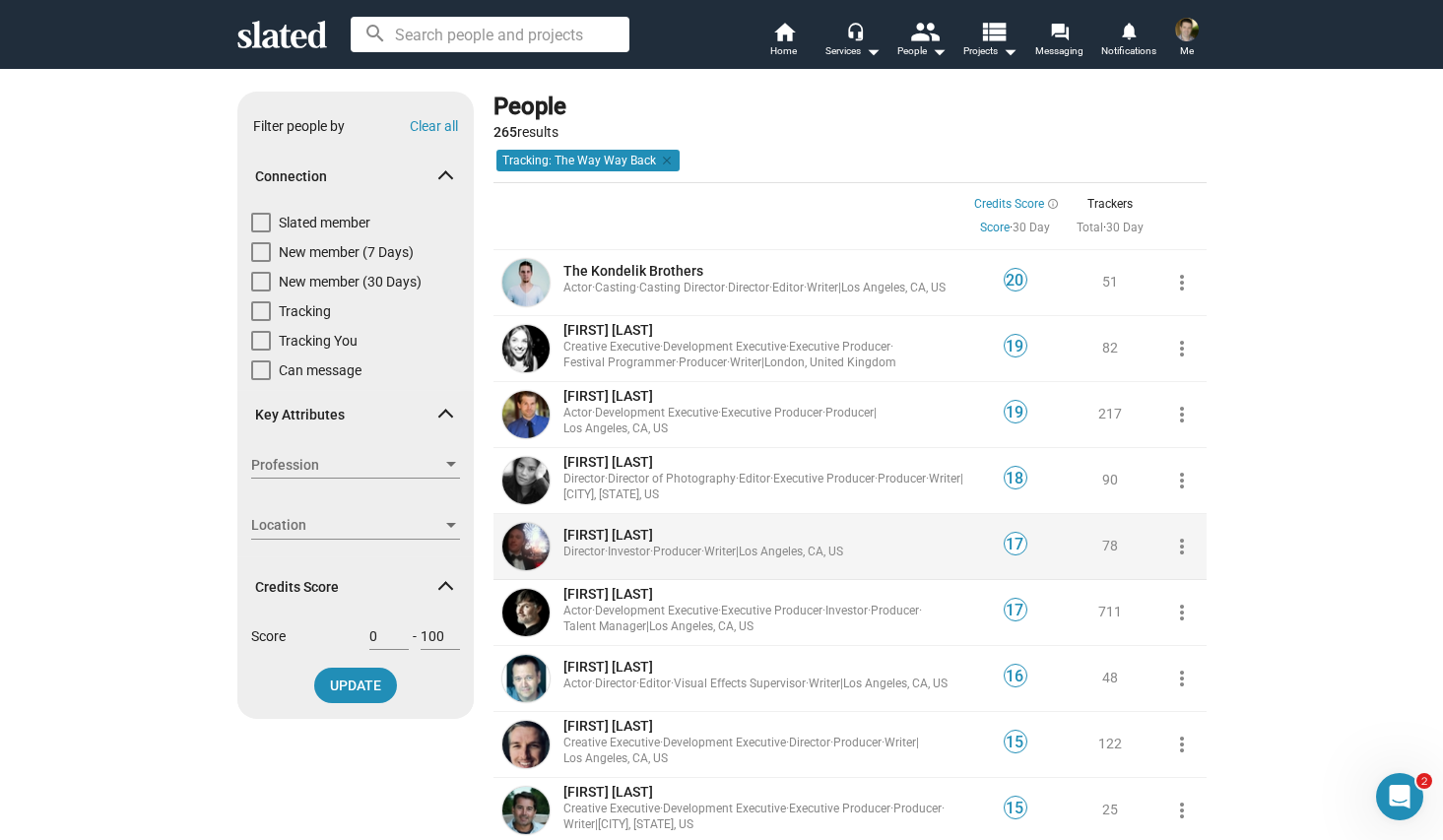 click on "Investor  ·" 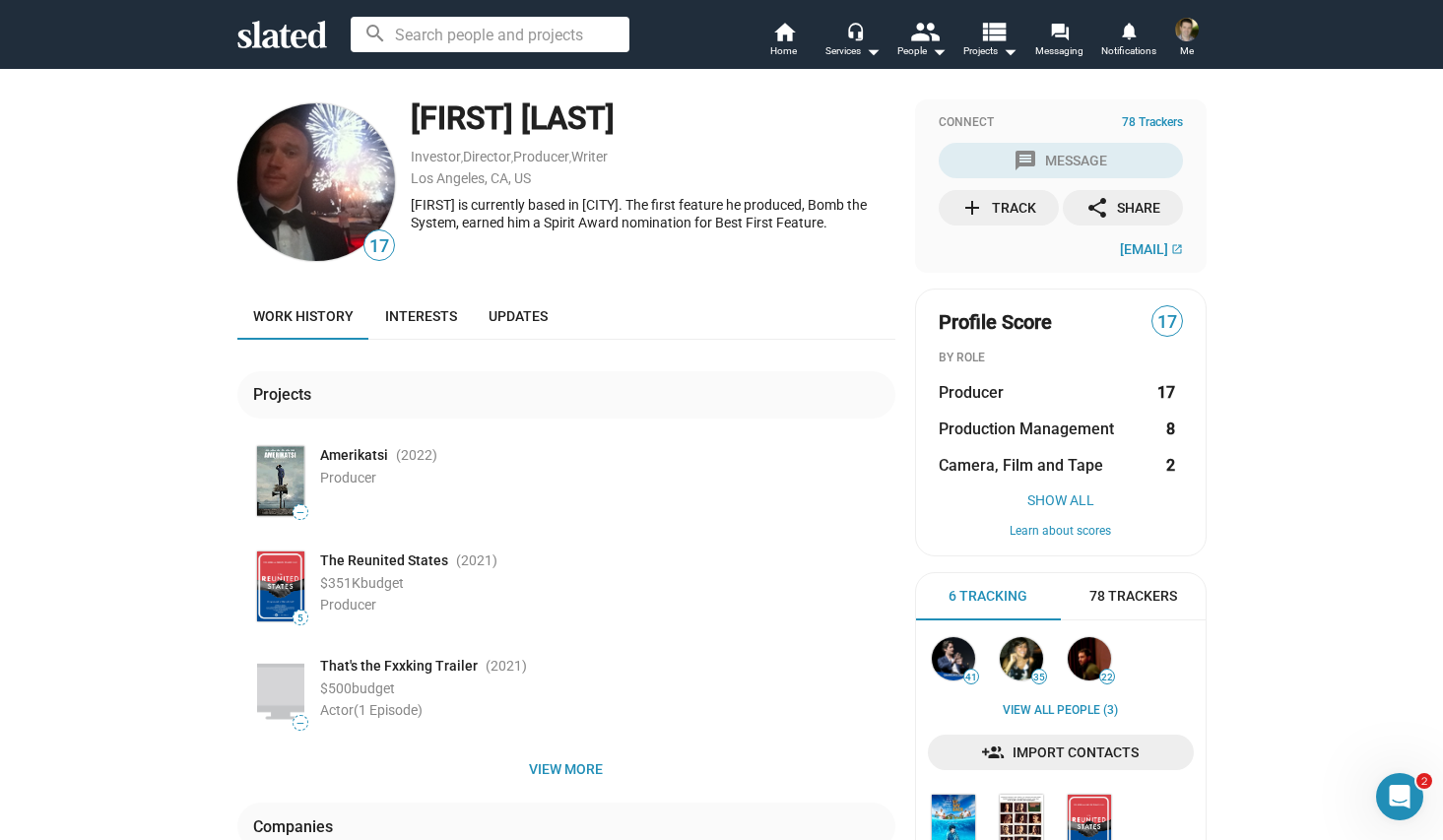 click on "[FIRST] [LAST]" 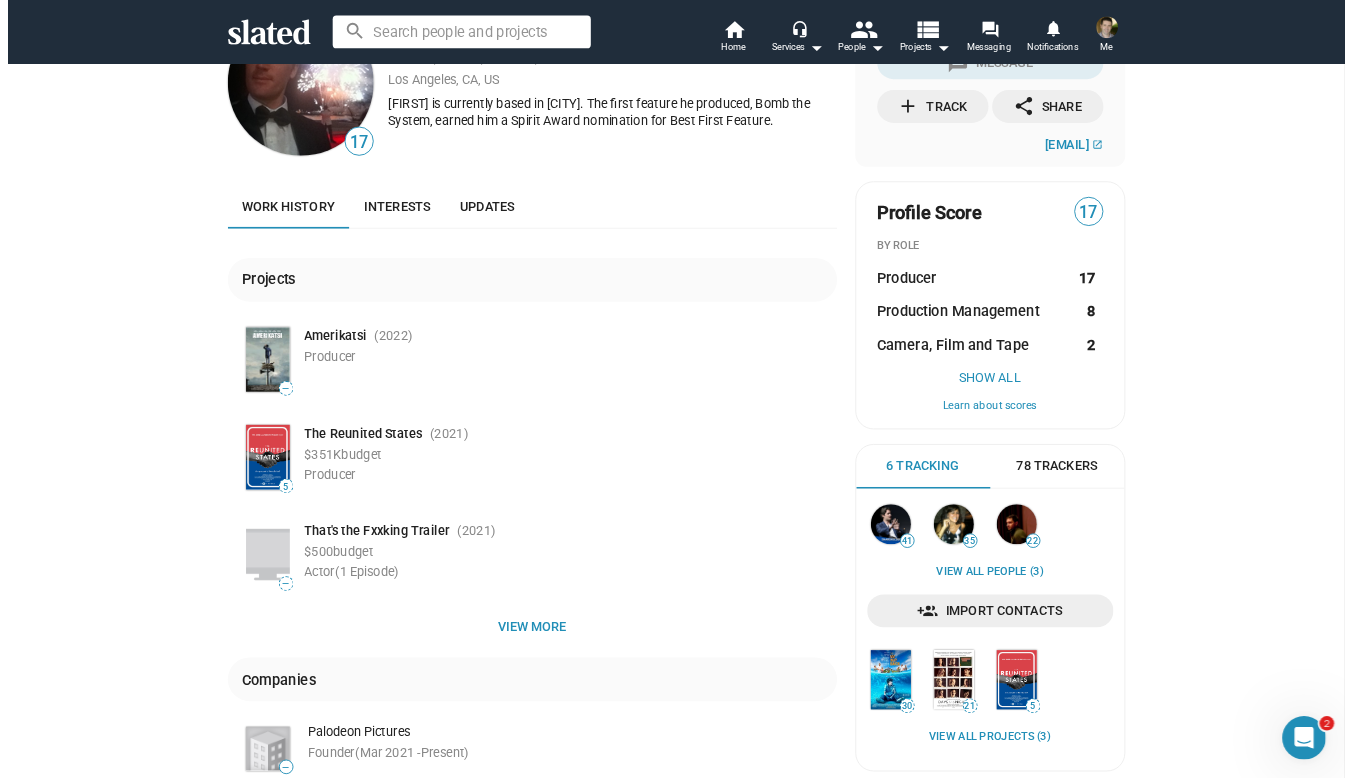 scroll, scrollTop: 0, scrollLeft: 0, axis: both 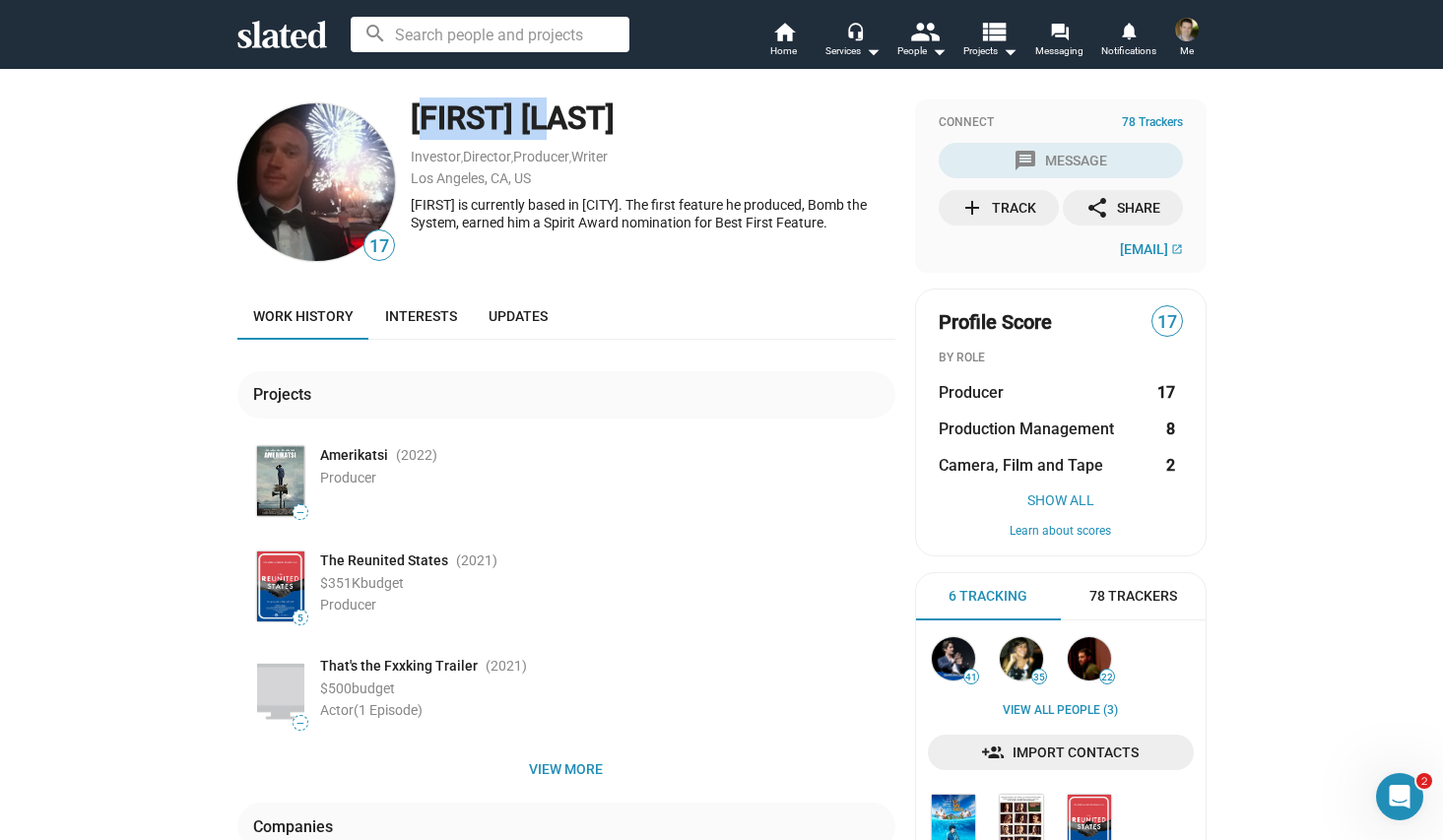 drag, startPoint x: 405, startPoint y: 117, endPoint x: 530, endPoint y: 112, distance: 125.09996 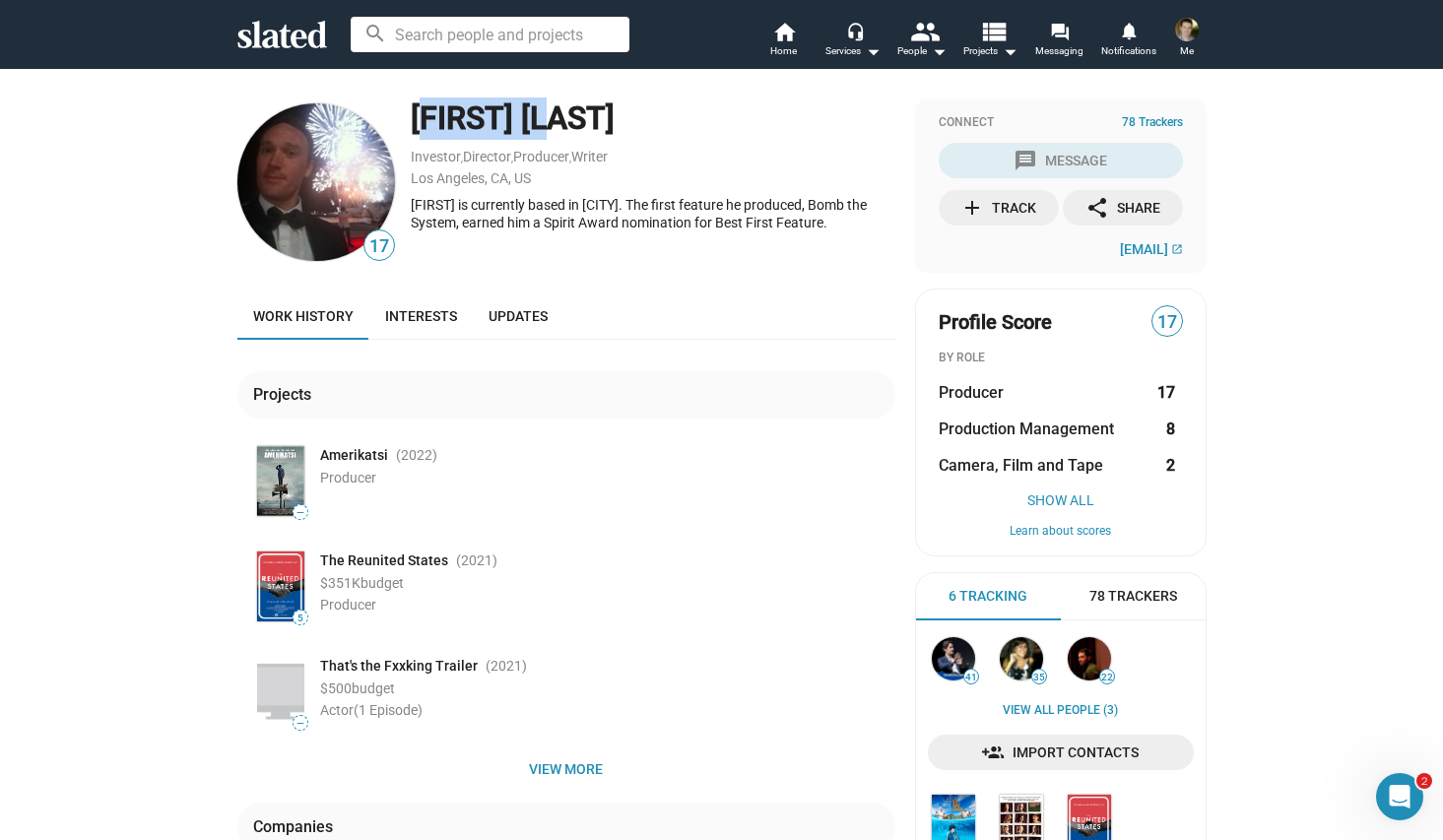 copy on "[FIRST] [LAST]" 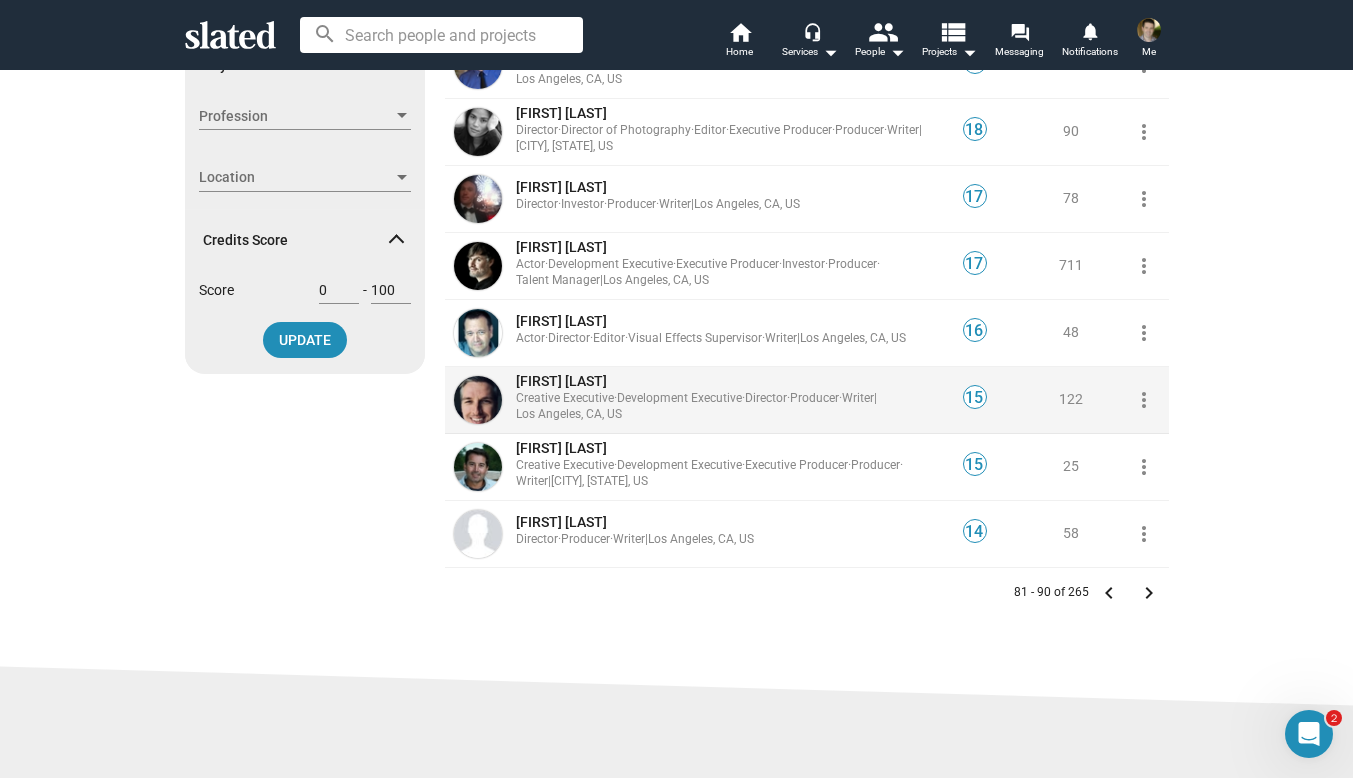 scroll, scrollTop: 370, scrollLeft: 0, axis: vertical 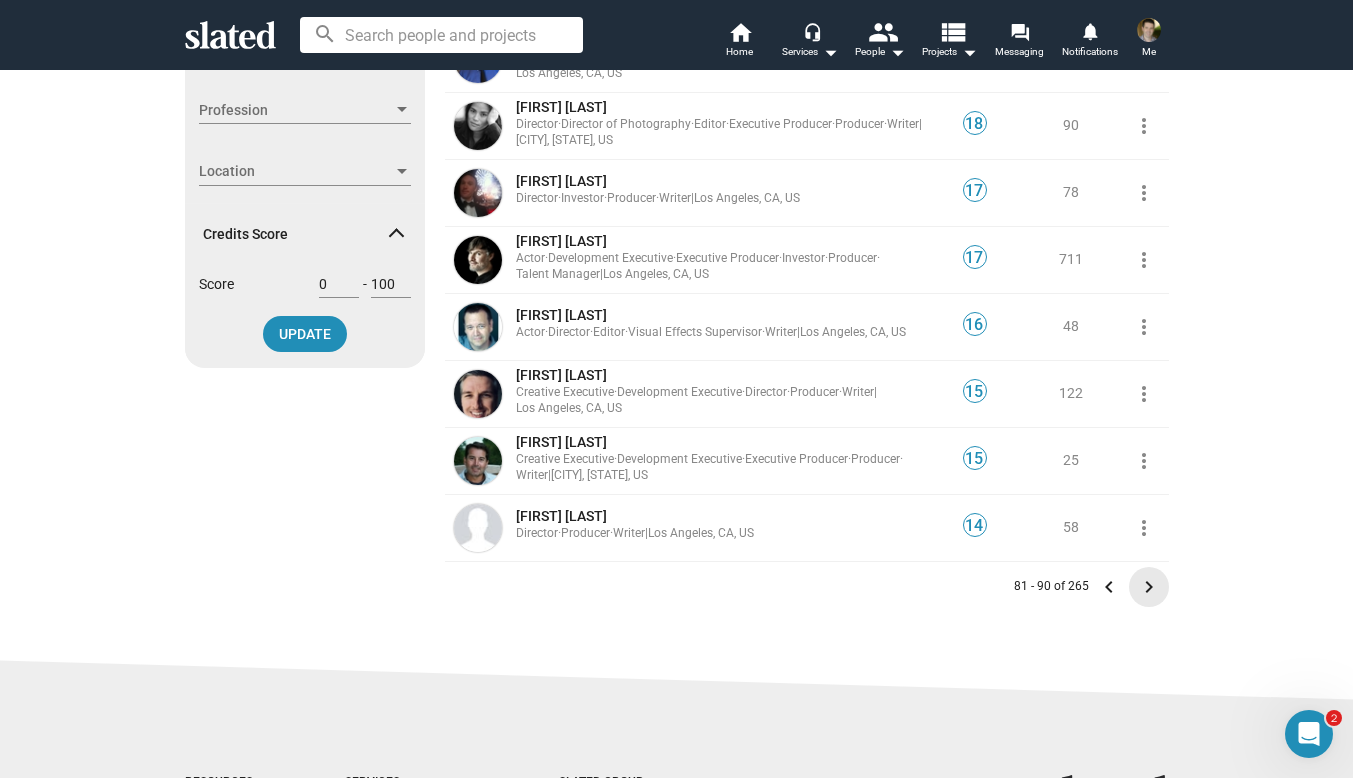 click on "keyboard_arrow_right" 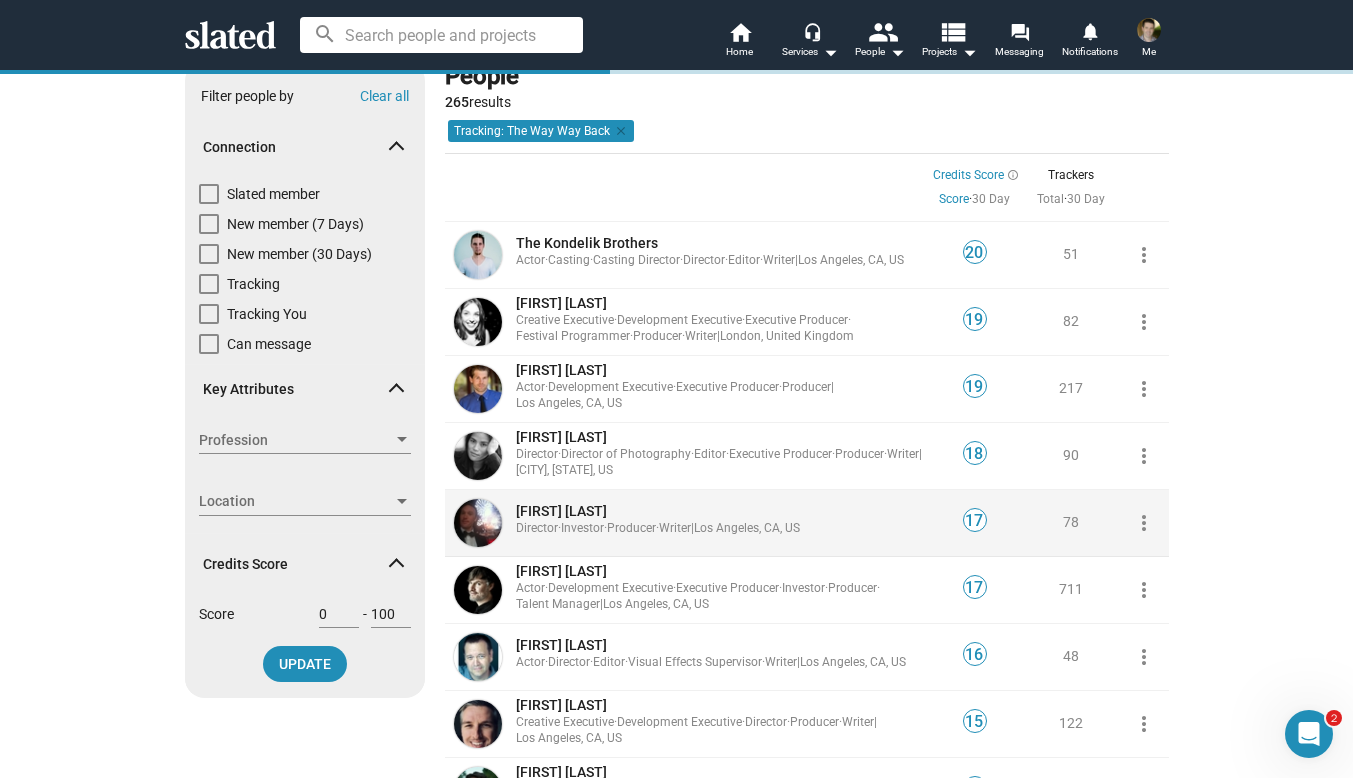 scroll, scrollTop: 0, scrollLeft: 0, axis: both 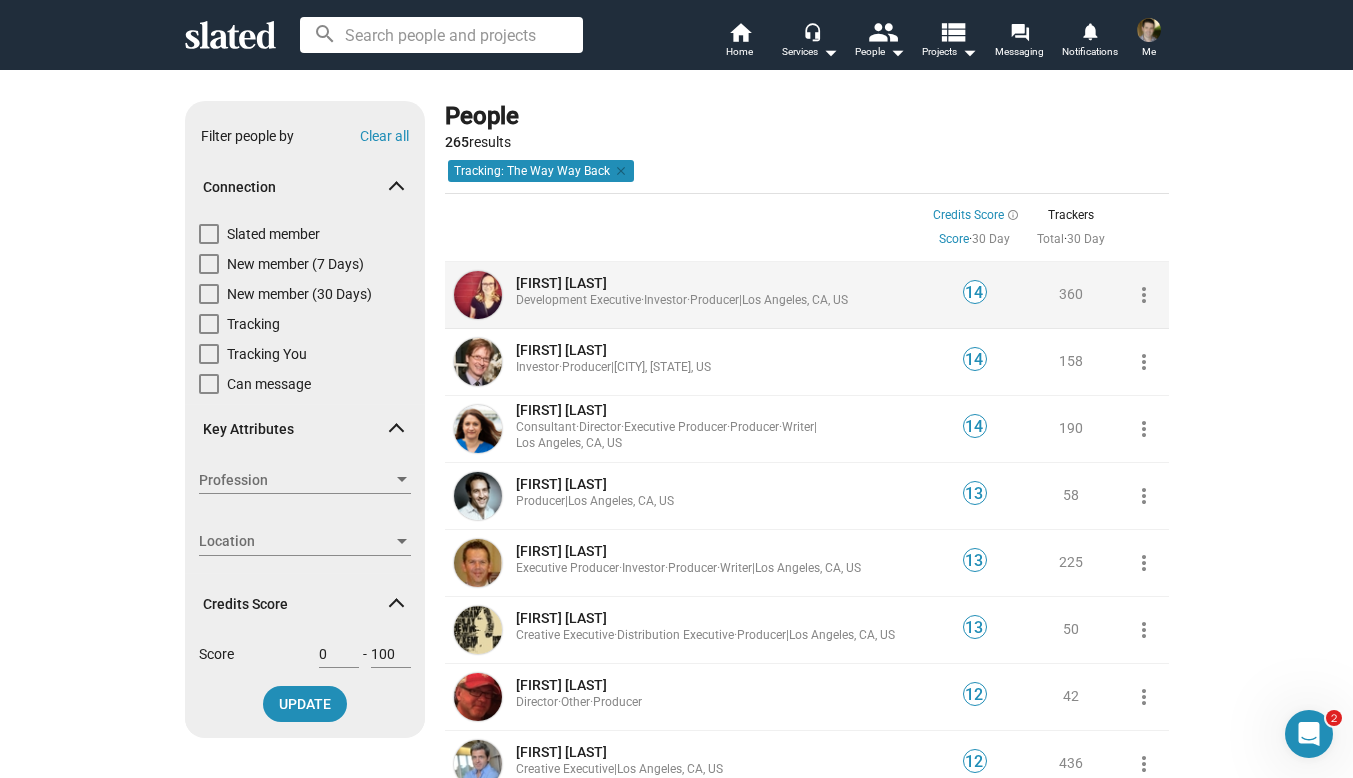 click on "Development Executive  ·" 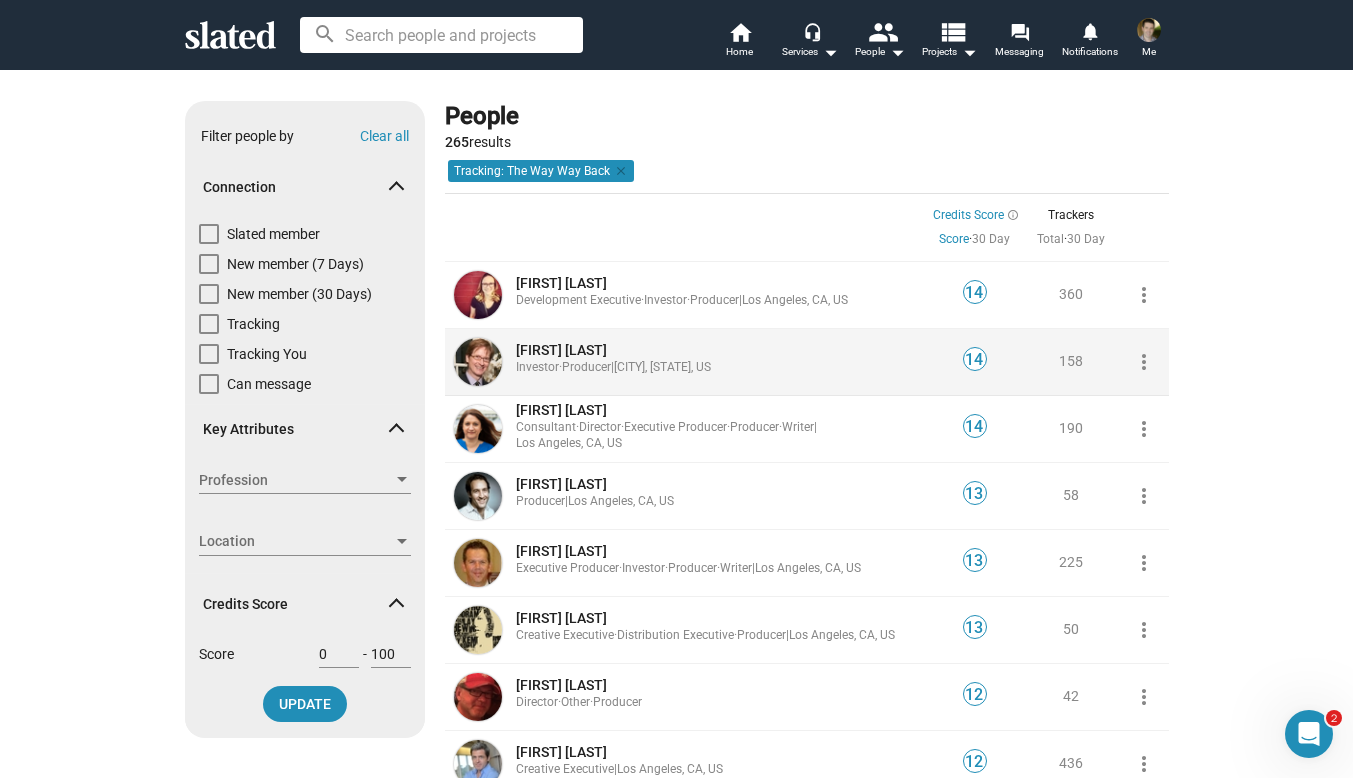 click on "[FIRST] [LAST]" 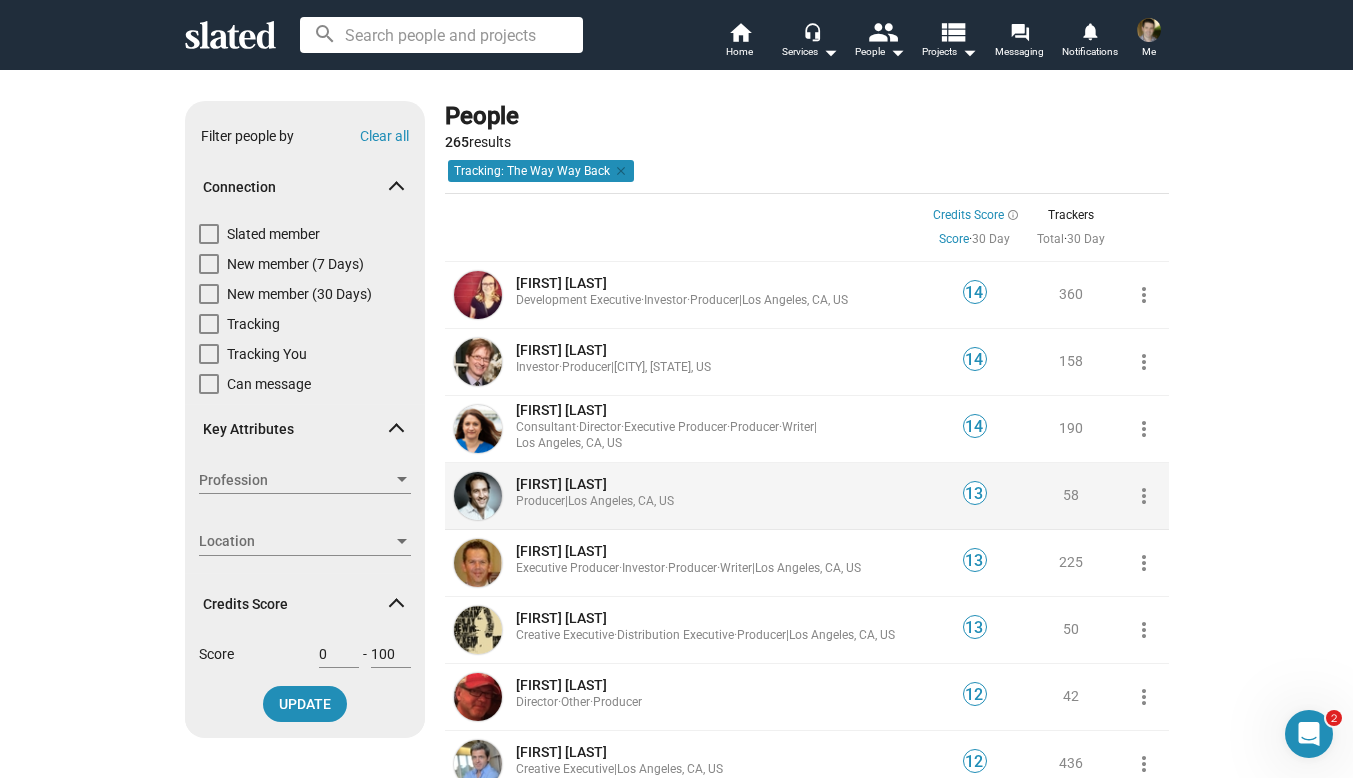 scroll, scrollTop: 157, scrollLeft: 0, axis: vertical 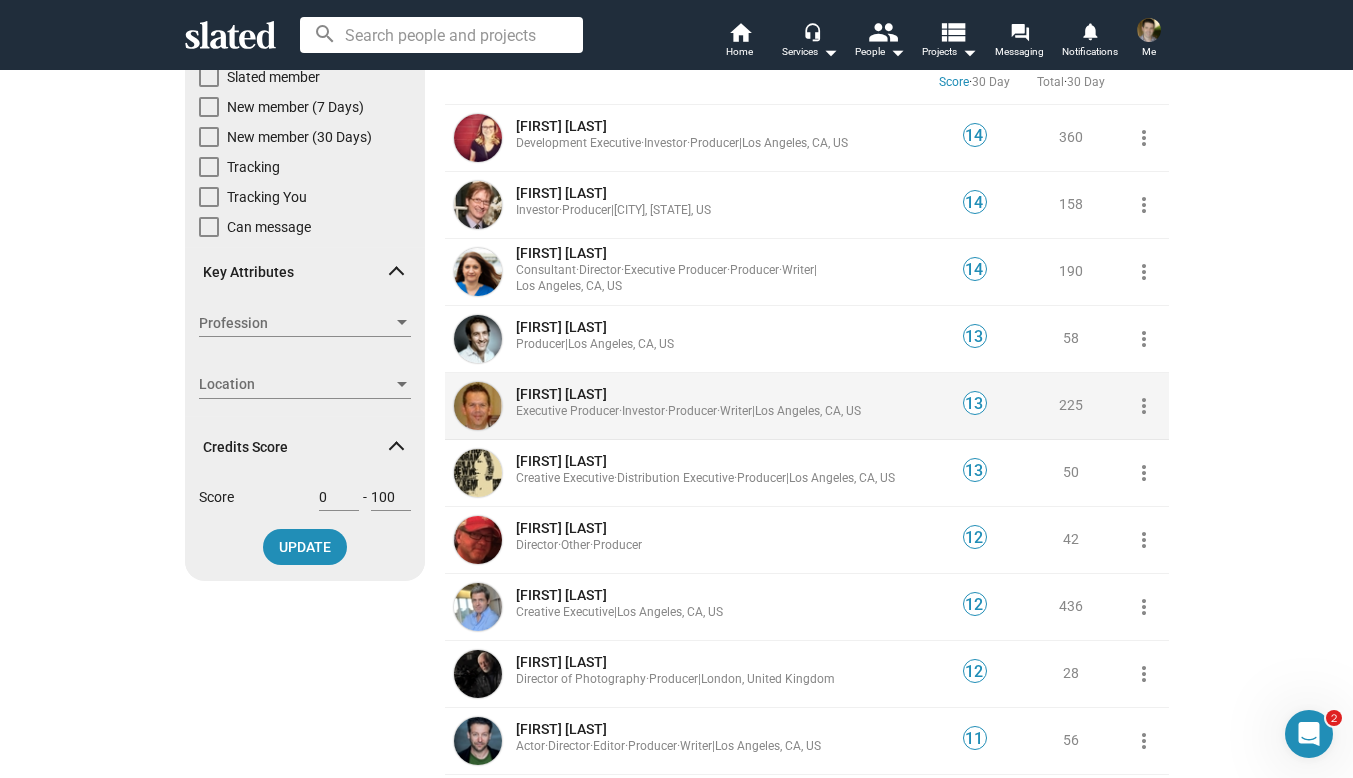 click on "[FIRST] [LAST]" 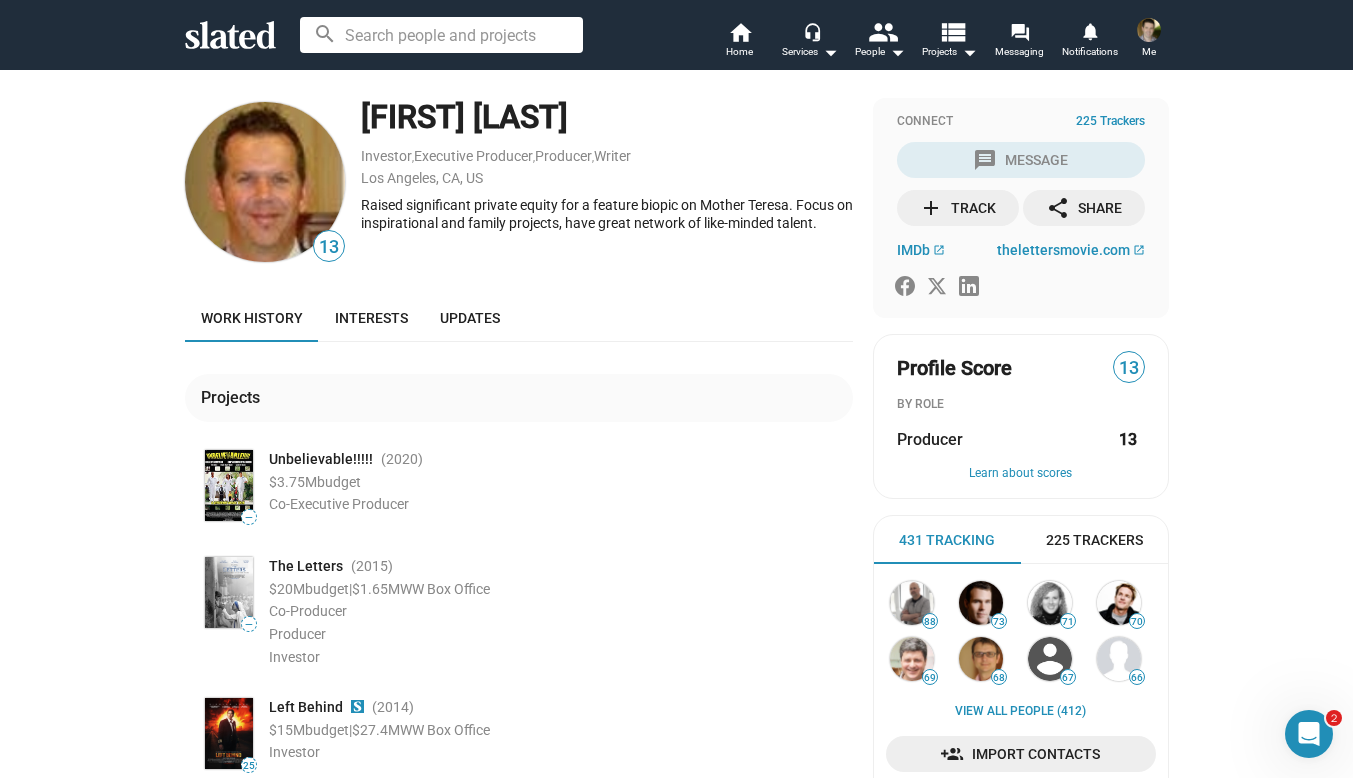 scroll, scrollTop: 4, scrollLeft: 0, axis: vertical 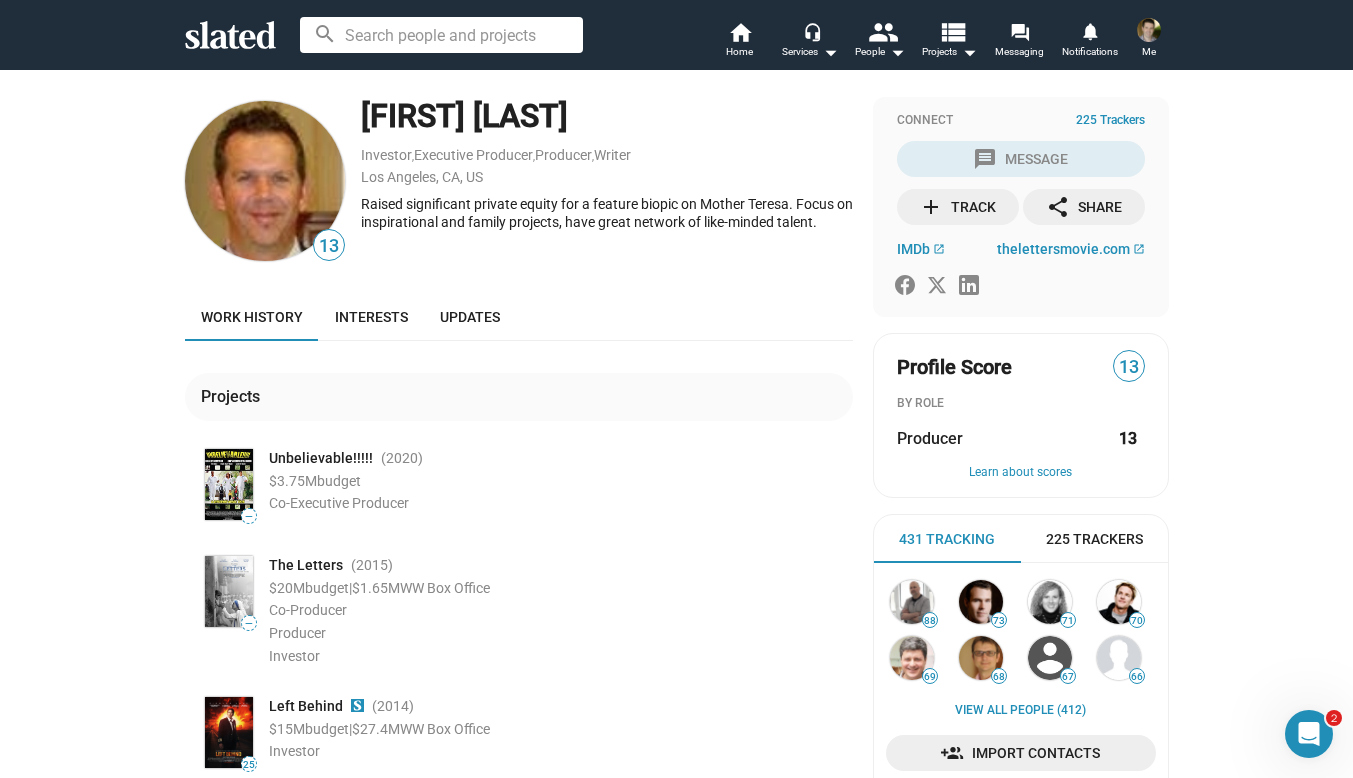 drag, startPoint x: 356, startPoint y: 118, endPoint x: 620, endPoint y: 120, distance: 264.00757 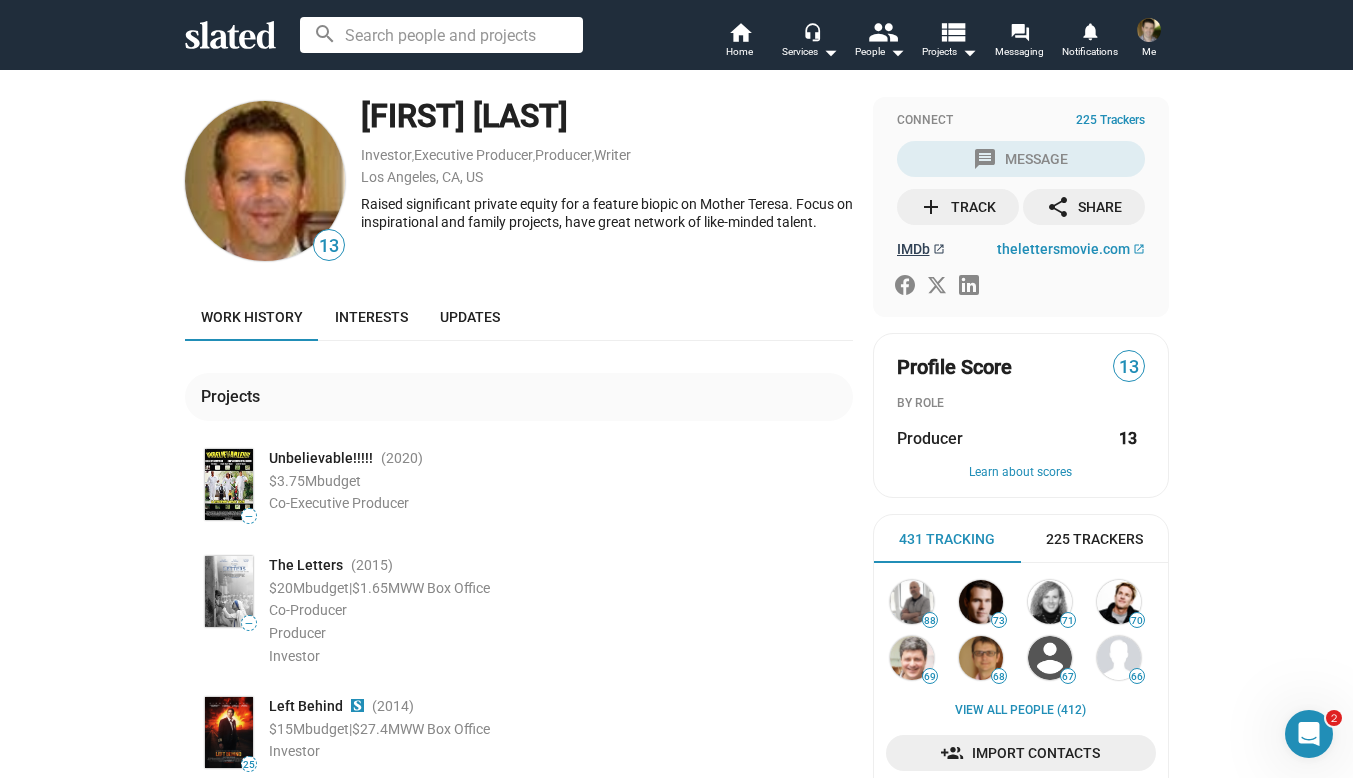 click on "IMDb" 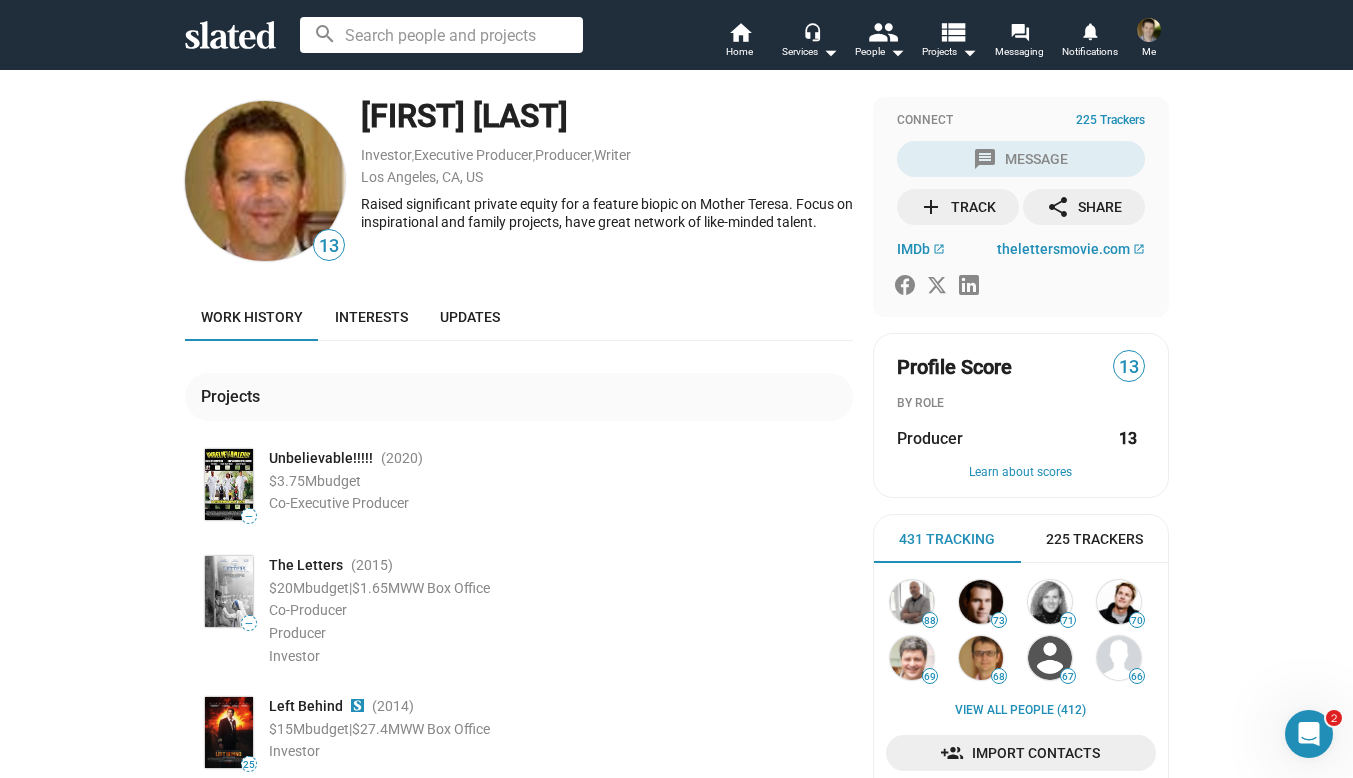 click on "[FIRST] [LAST]  Investor ,  Executive Producer ,  Producer ,  Writer Los Angeles, CA, US Raised significant private equity for a feature biopic on Mother Teresa. Focus on inspirational and family projects, have great network of like-minded talent." 